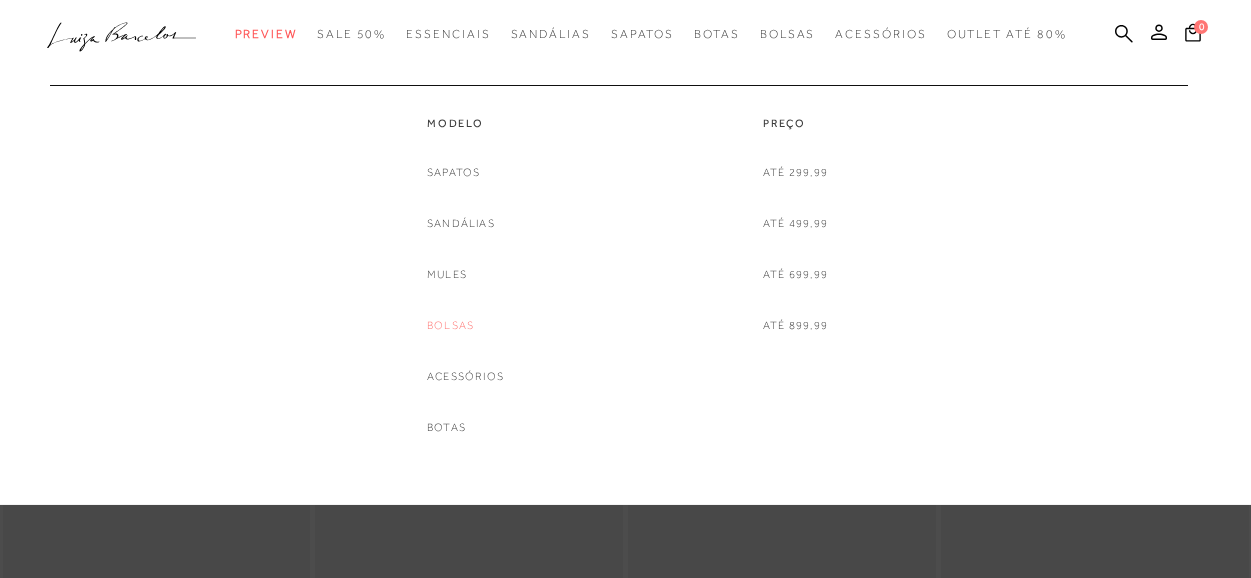 scroll, scrollTop: 0, scrollLeft: 0, axis: both 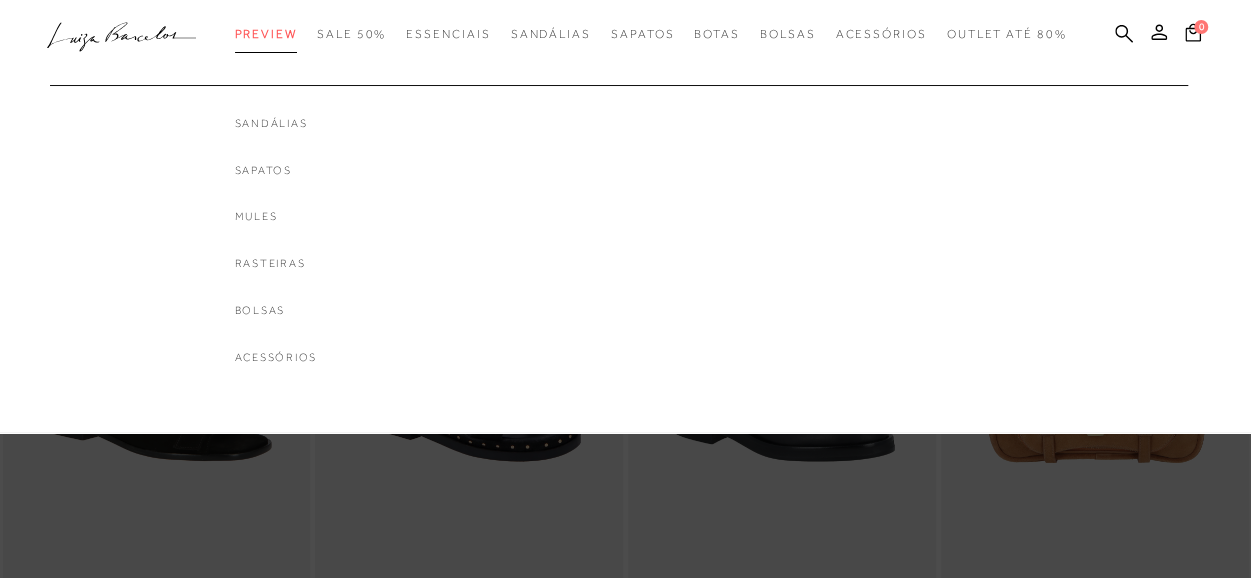 click on "Preview" at bounding box center [266, 34] 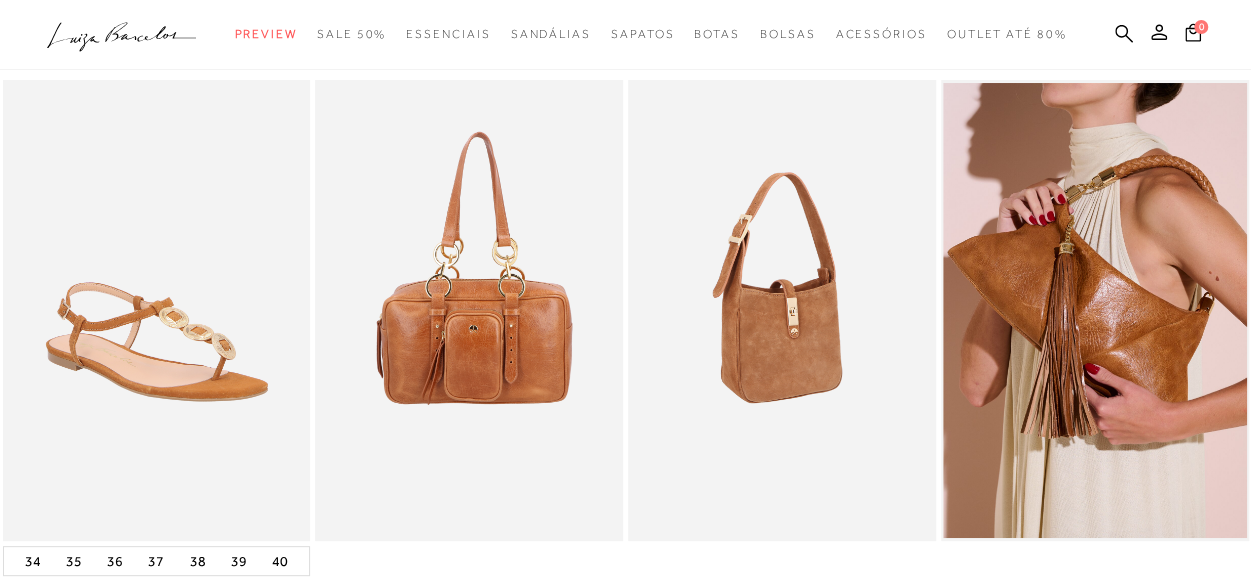 scroll, scrollTop: 0, scrollLeft: 0, axis: both 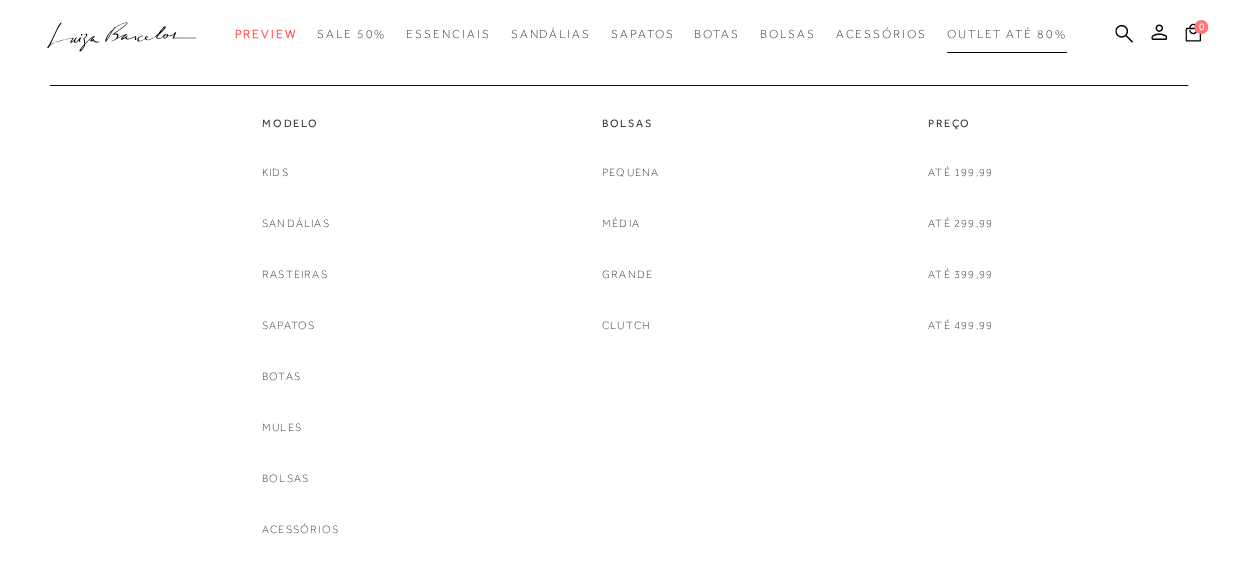 click on "Outlet até 80%" at bounding box center (1007, 34) 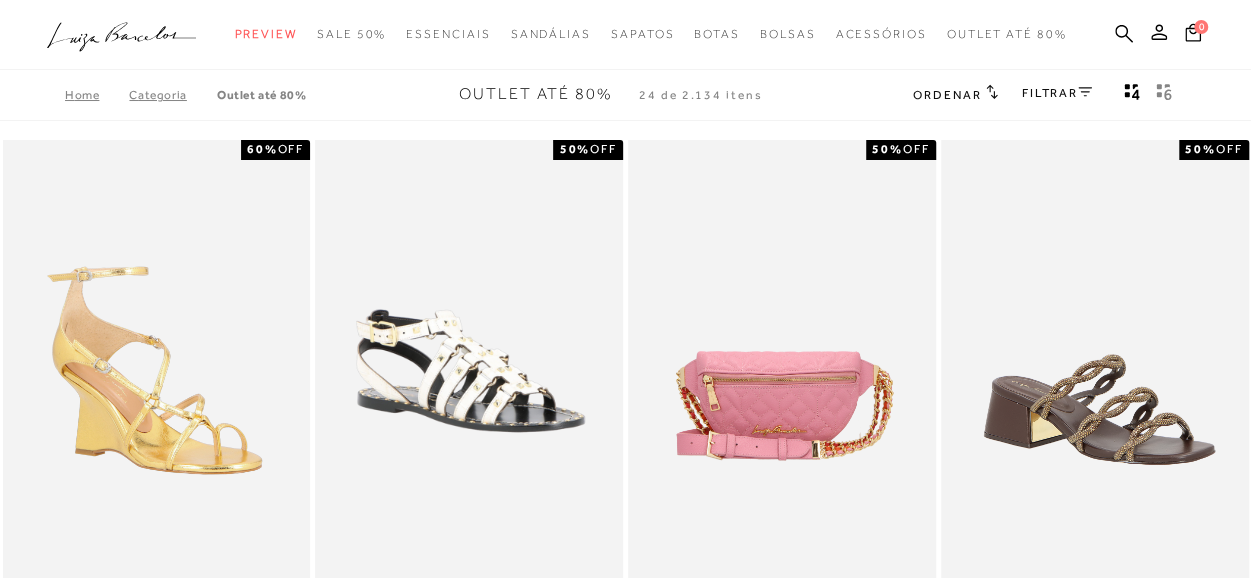 click on "FILTRAR" at bounding box center (1057, 93) 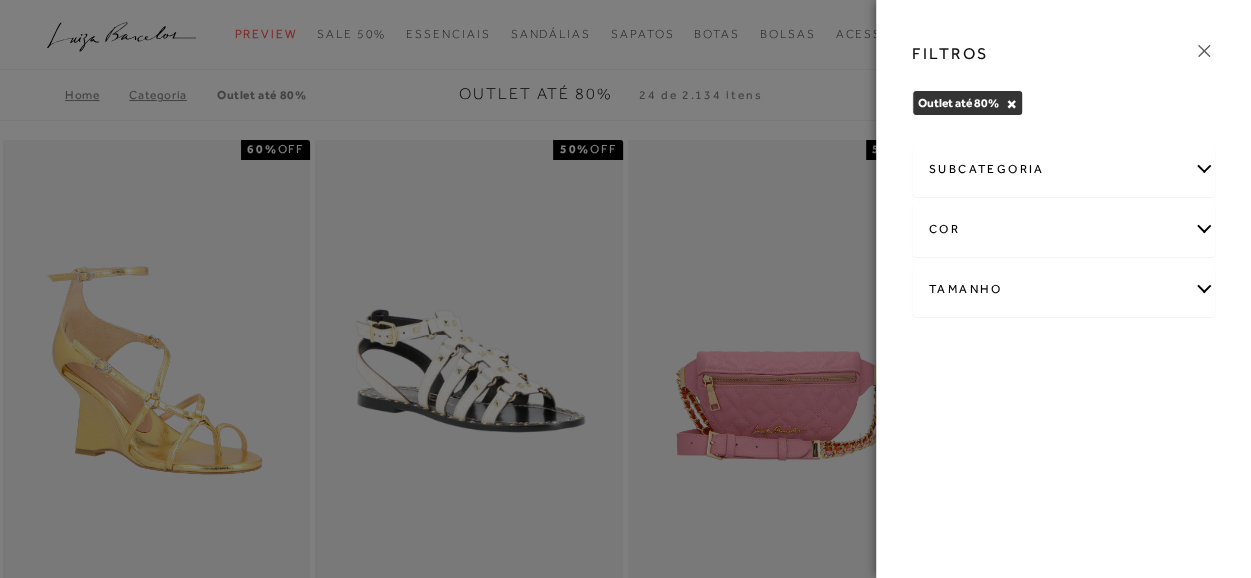 click on "Tamanho" at bounding box center (1063, 289) 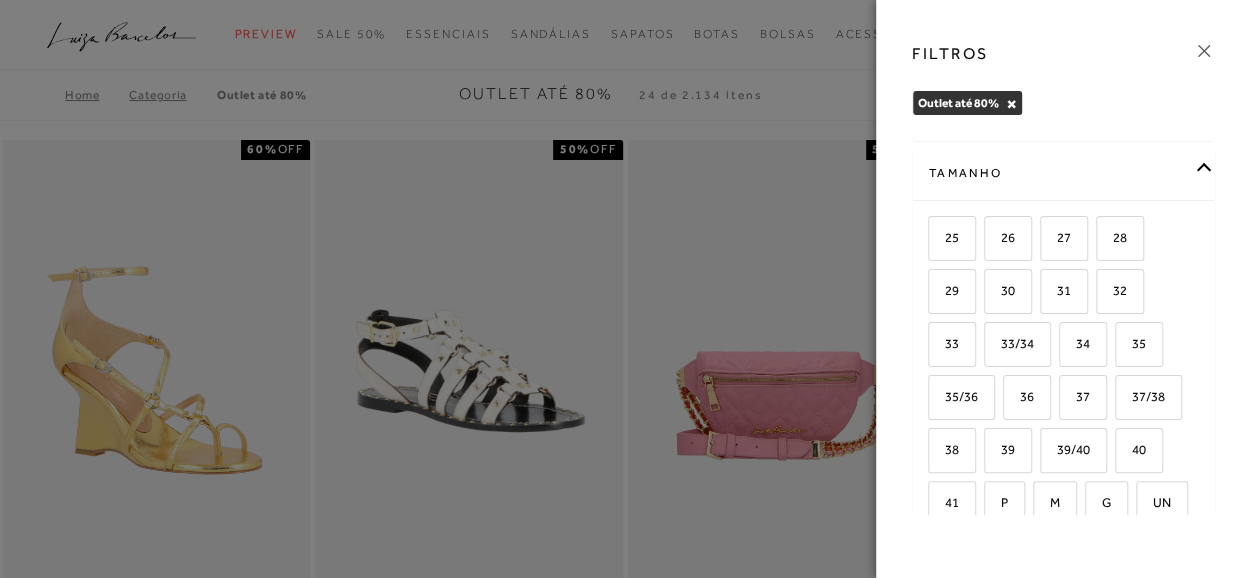 scroll, scrollTop: 245, scrollLeft: 0, axis: vertical 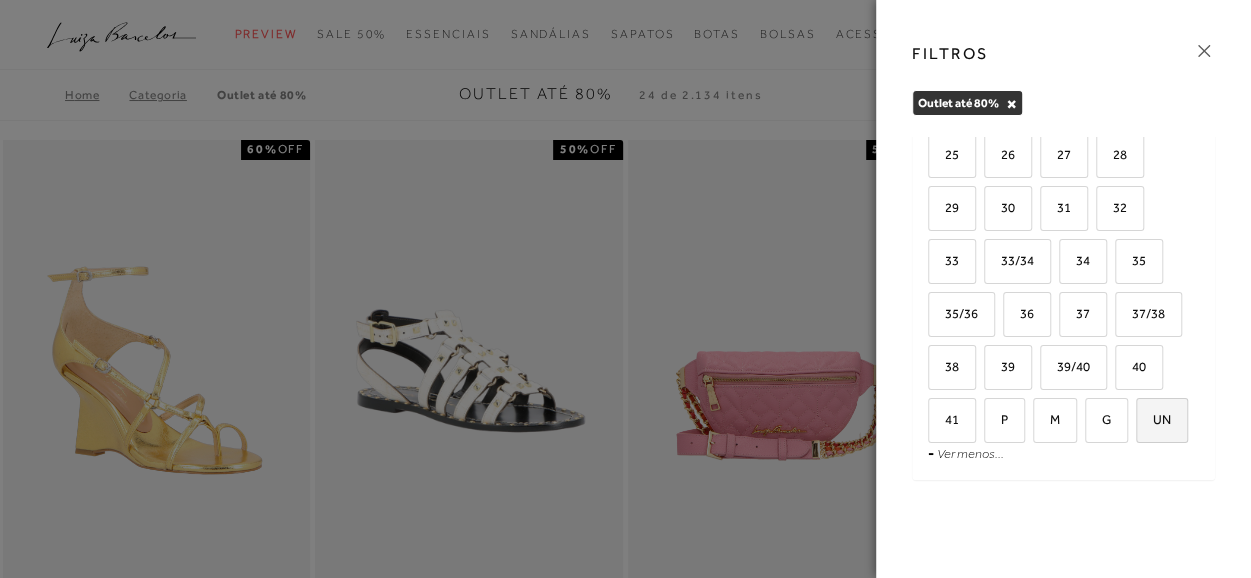 click on "UN" at bounding box center [1162, 420] 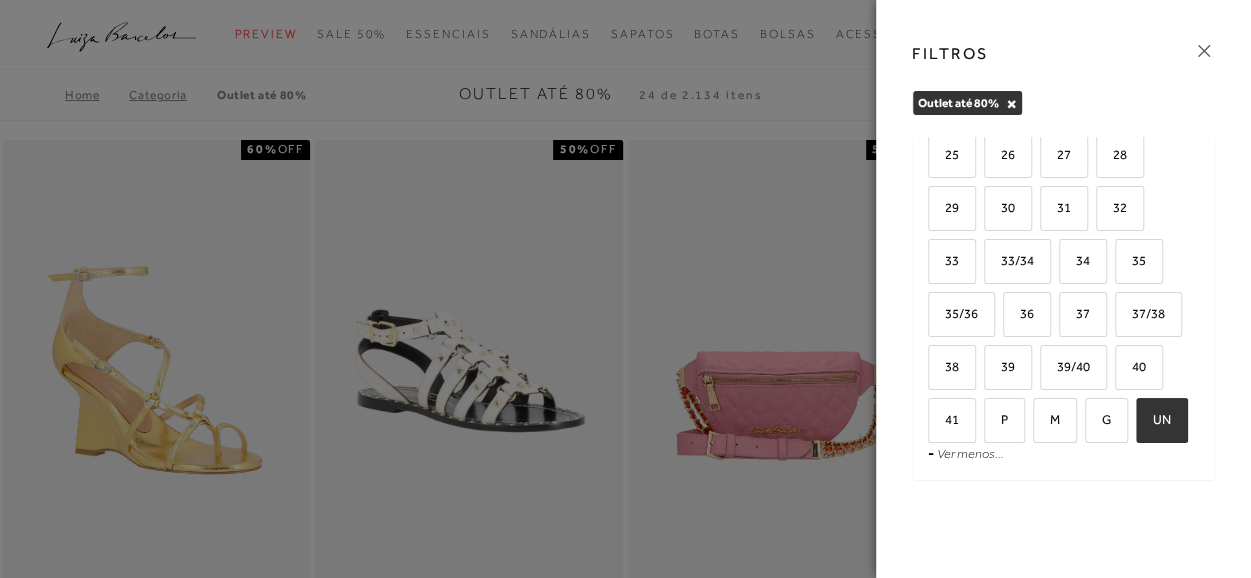 checkbox on "true" 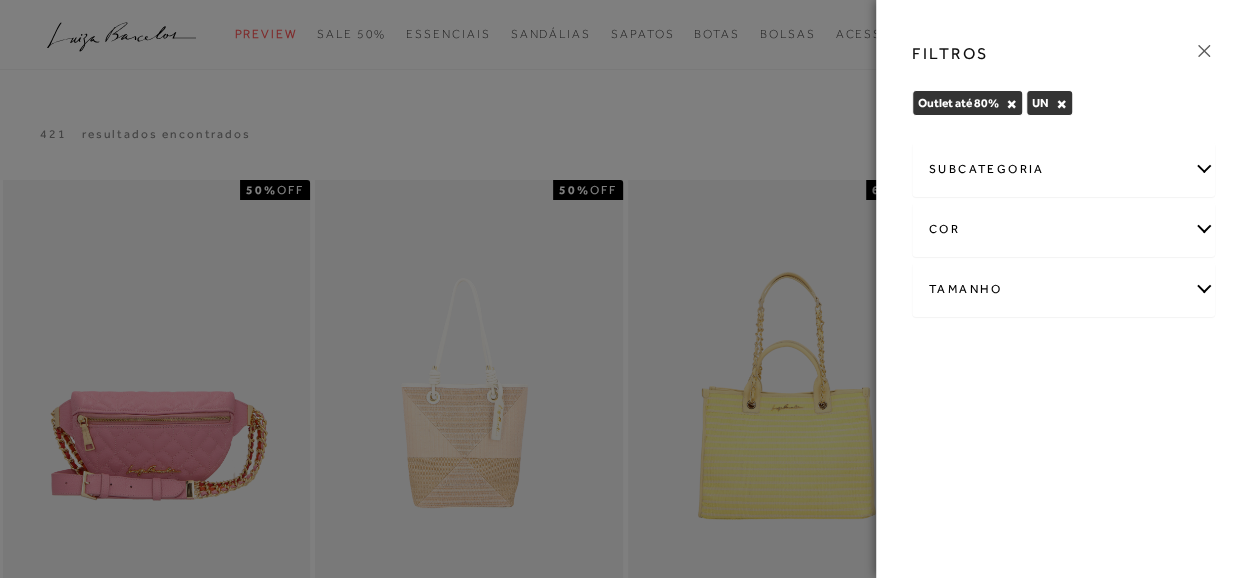 click 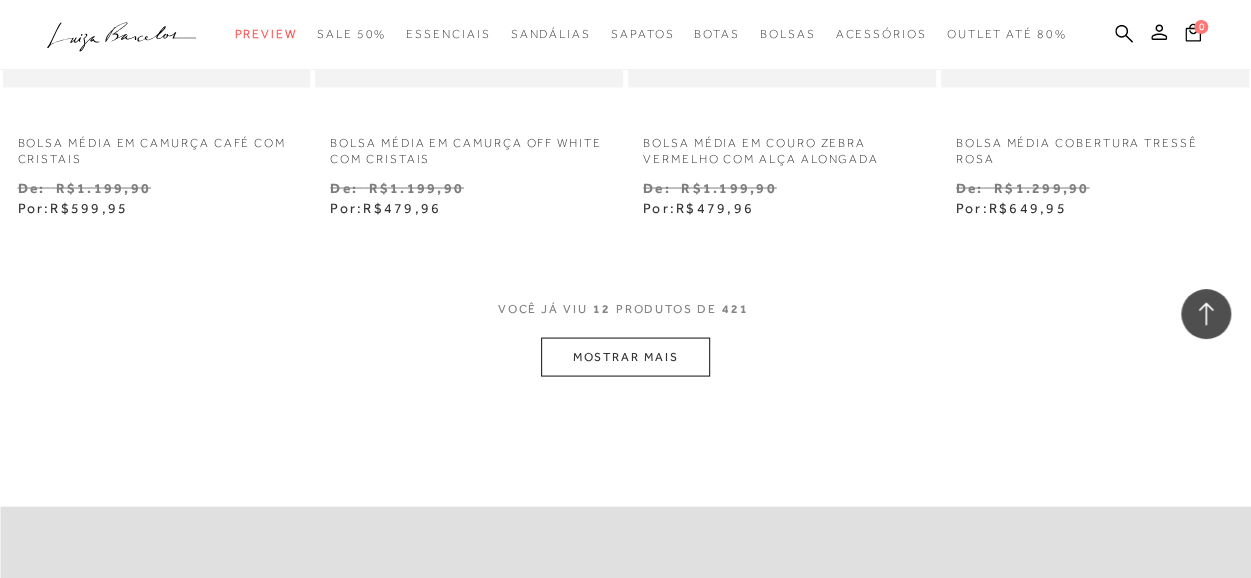 scroll, scrollTop: 1800, scrollLeft: 0, axis: vertical 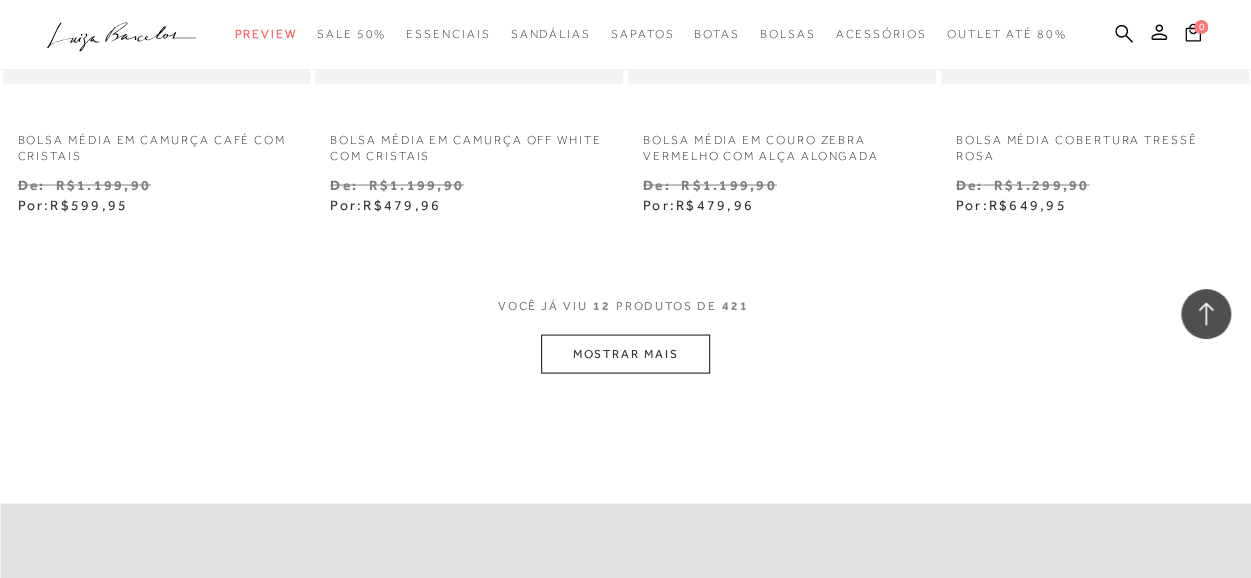 click on "MOSTRAR MAIS" at bounding box center [625, 353] 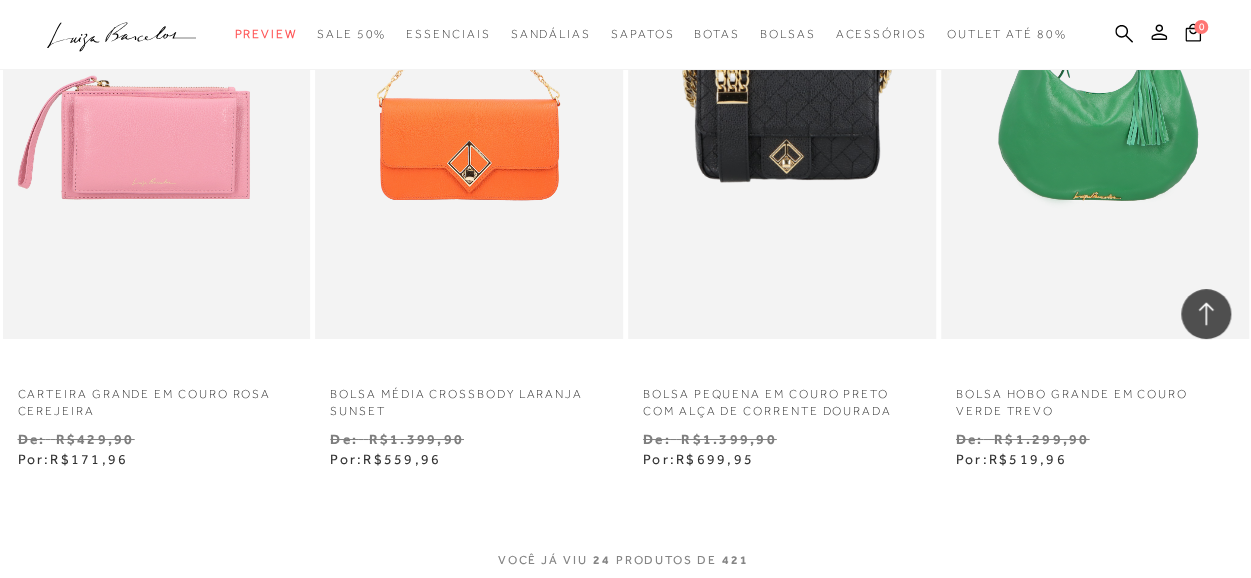 scroll, scrollTop: 3800, scrollLeft: 0, axis: vertical 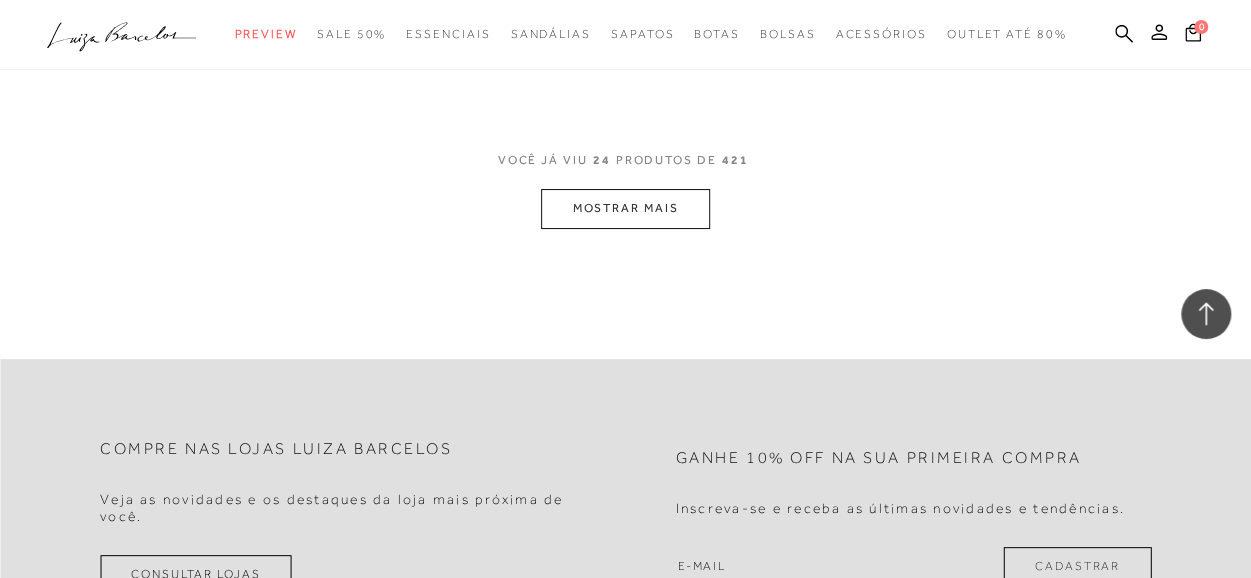 click on "MOSTRAR MAIS" at bounding box center [625, 208] 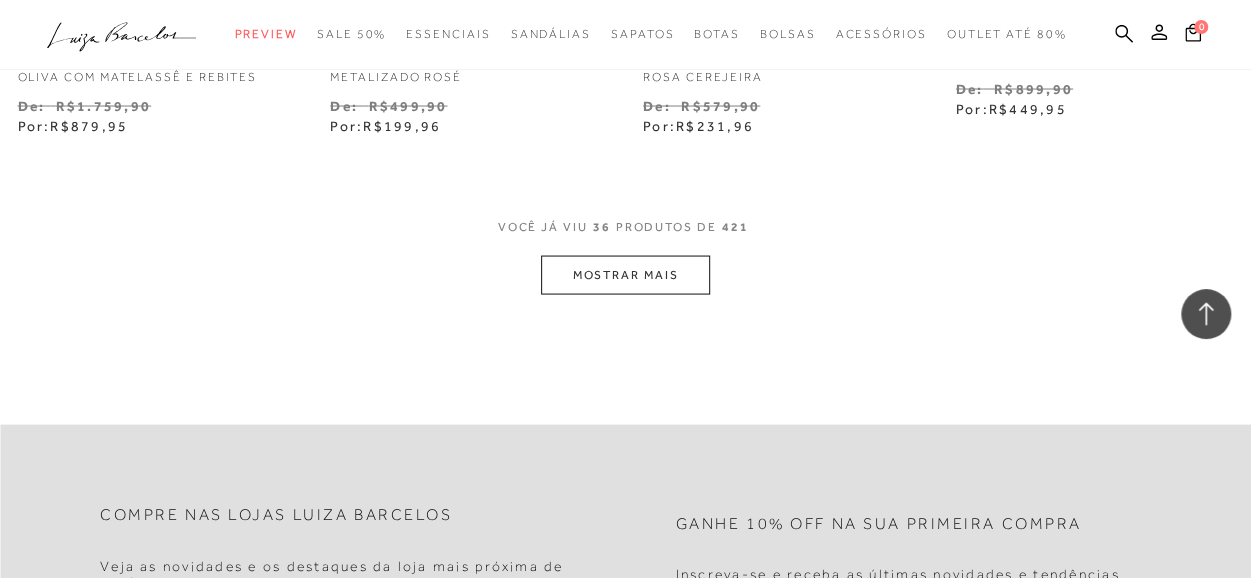 scroll, scrollTop: 5600, scrollLeft: 0, axis: vertical 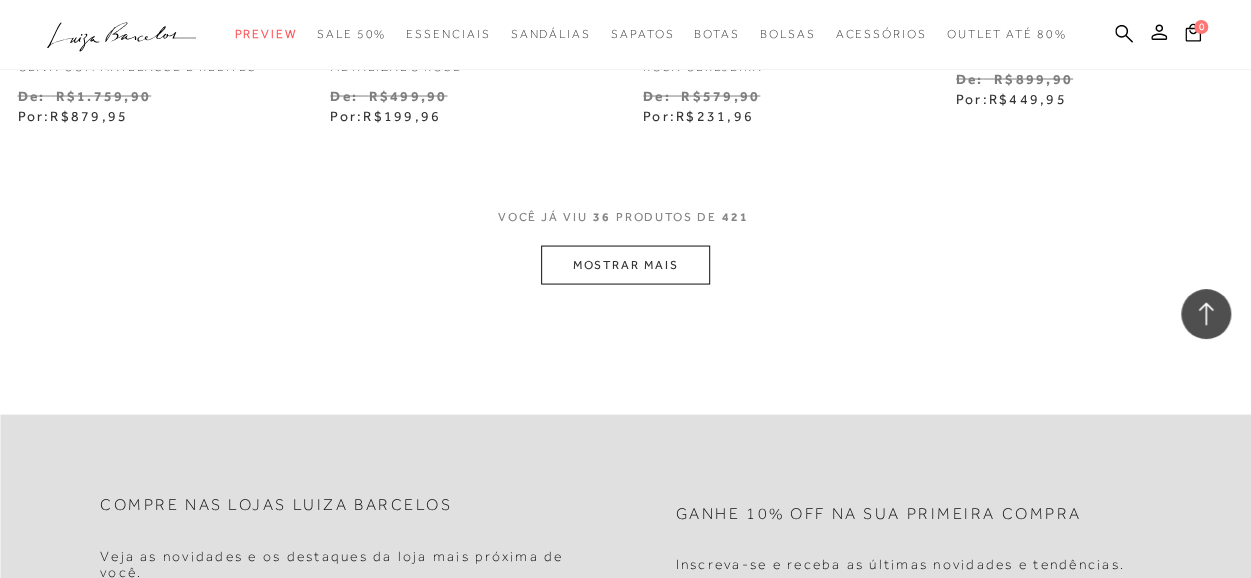 click on "MOSTRAR MAIS" at bounding box center (625, 264) 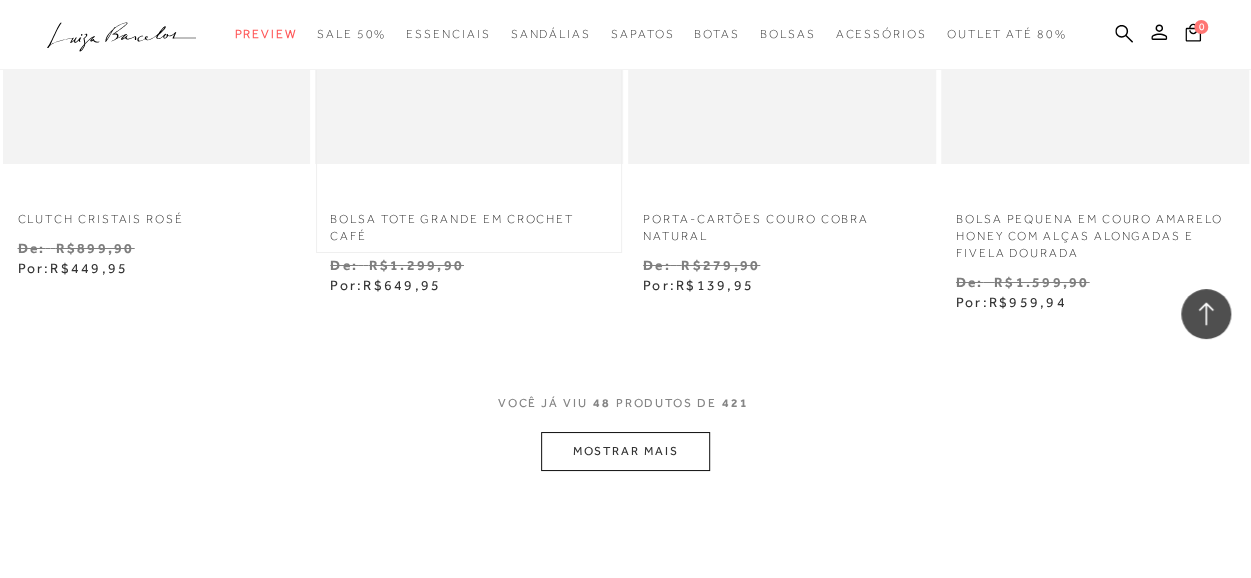 scroll, scrollTop: 7300, scrollLeft: 0, axis: vertical 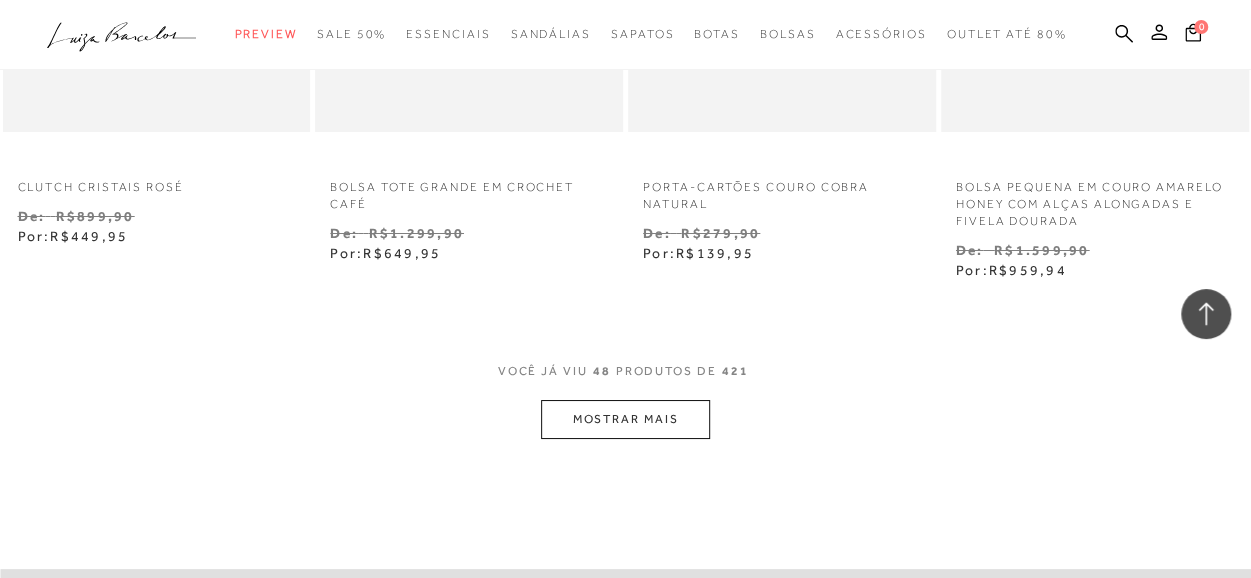 click on "VOCÊ JÁ VIU
48
PRODUTOS DE
421" at bounding box center [626, 381] 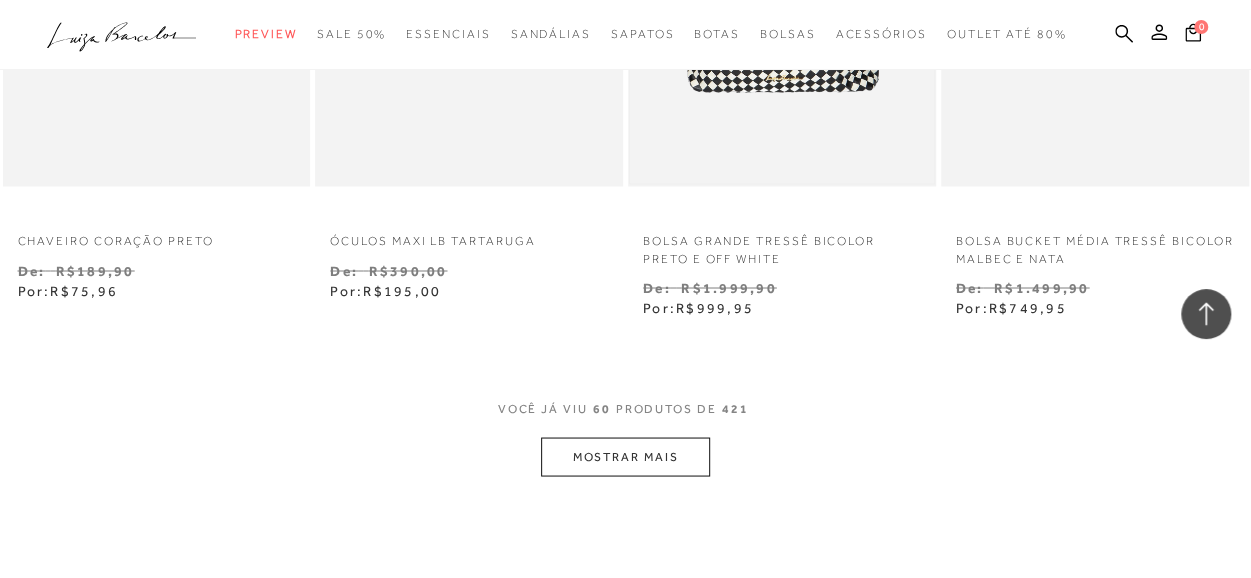 scroll, scrollTop: 9300, scrollLeft: 0, axis: vertical 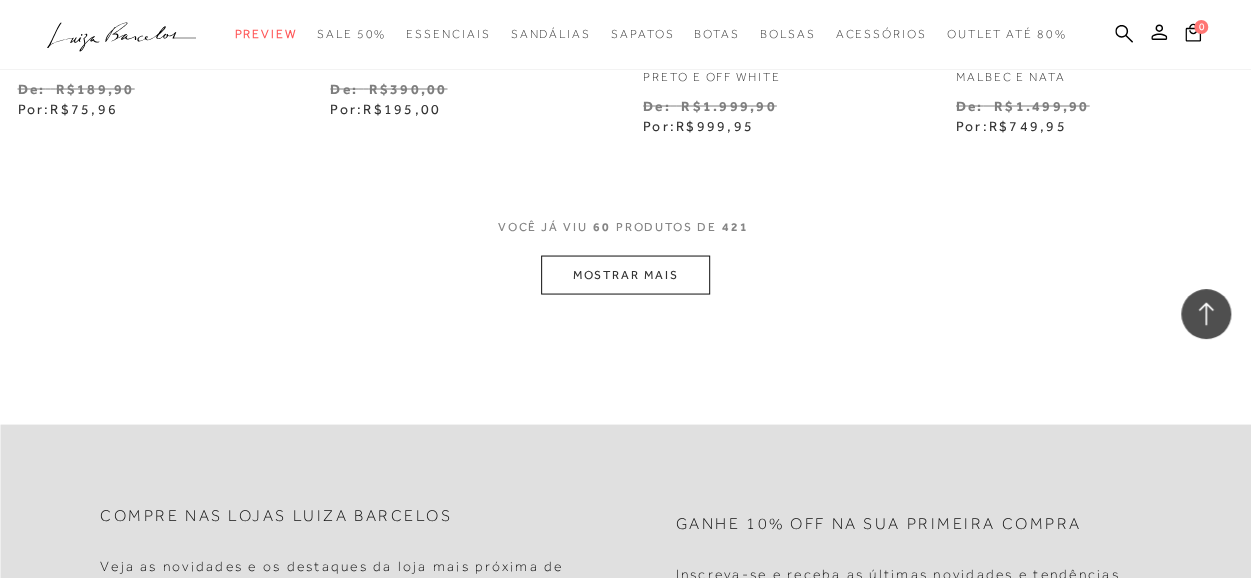 click on "MOSTRAR MAIS" at bounding box center (625, 274) 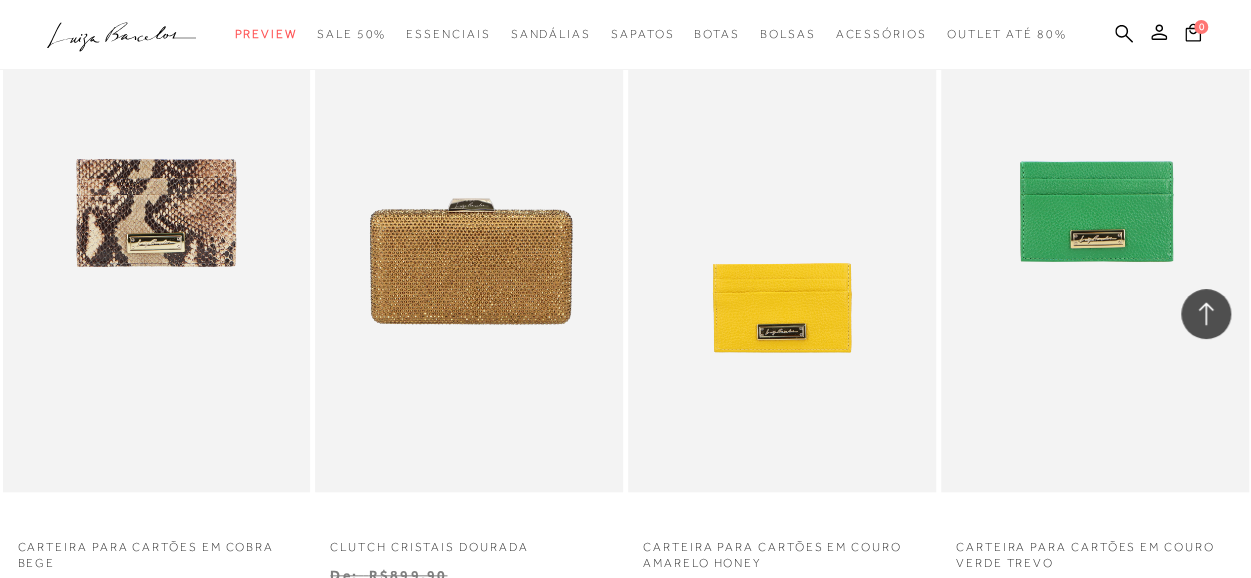 scroll, scrollTop: 7900, scrollLeft: 0, axis: vertical 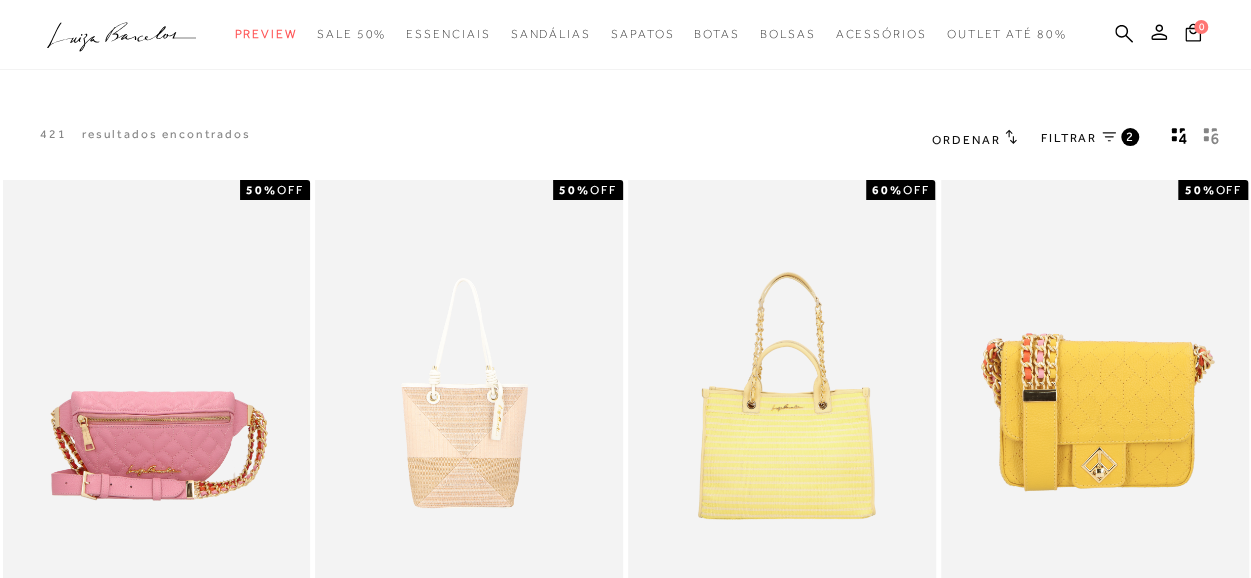 click on "FILTRAR" at bounding box center (1069, 138) 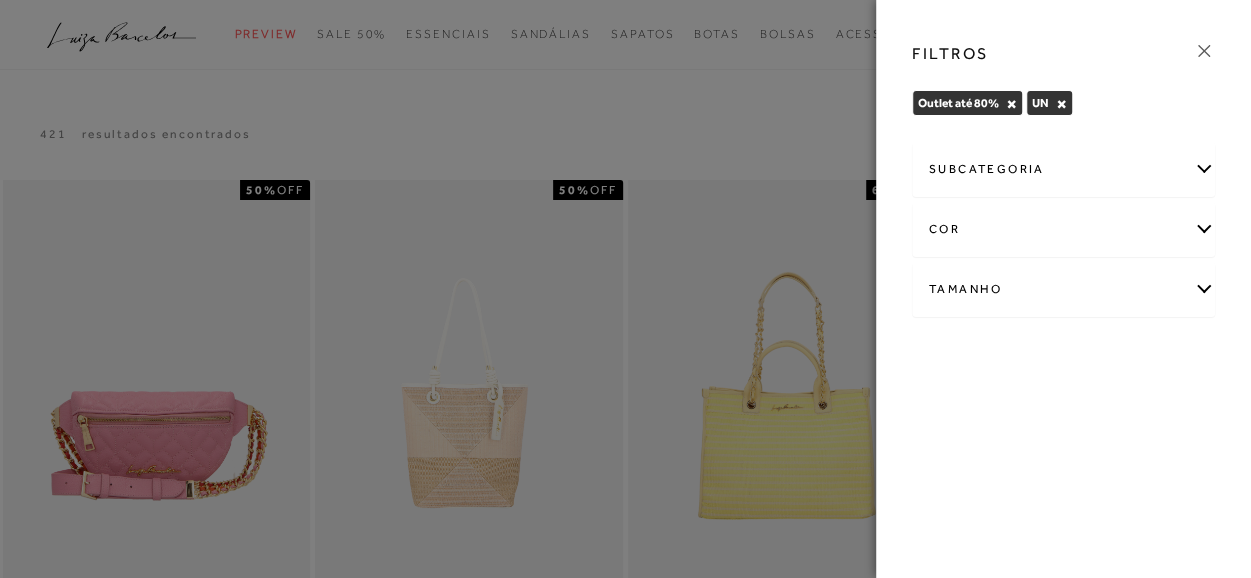 click on "cor" at bounding box center (1063, 229) 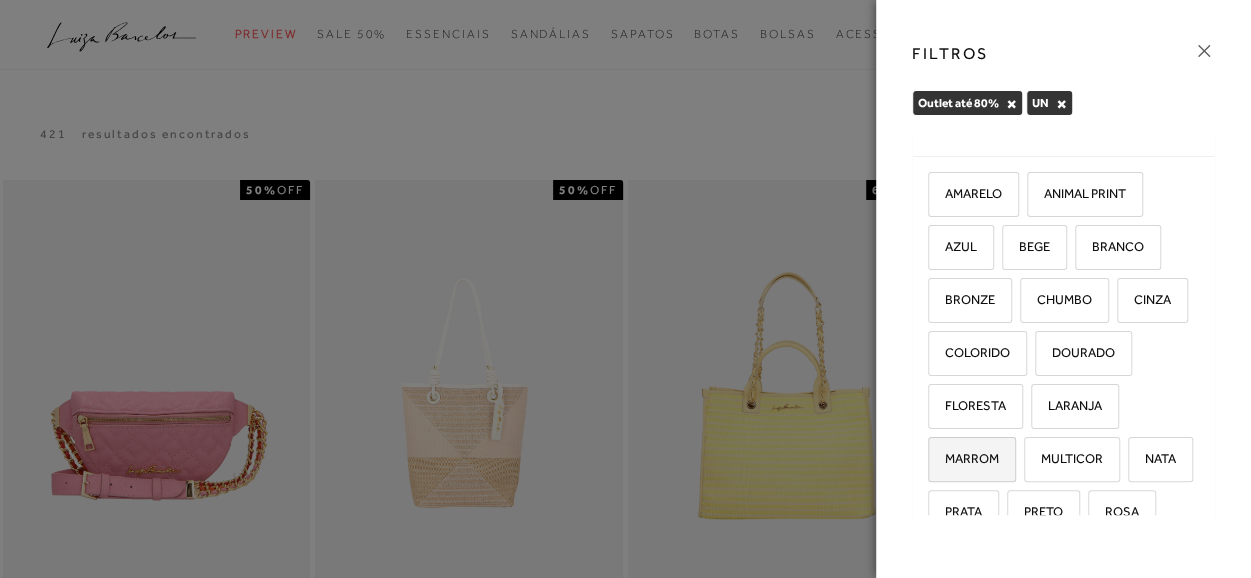 scroll, scrollTop: 0, scrollLeft: 0, axis: both 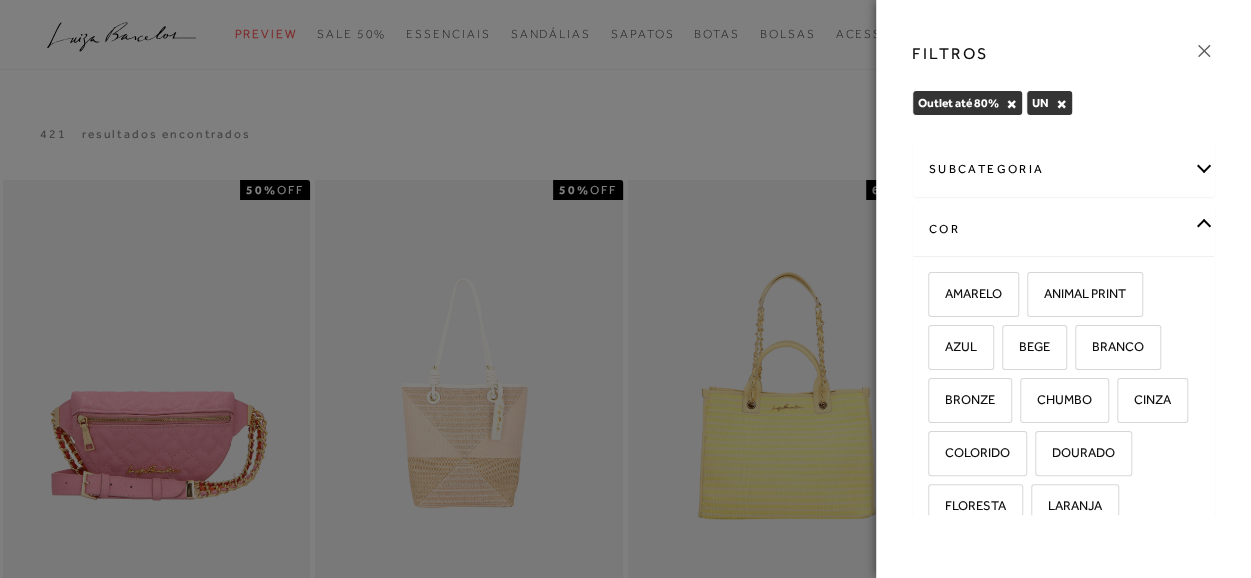 click at bounding box center (625, 289) 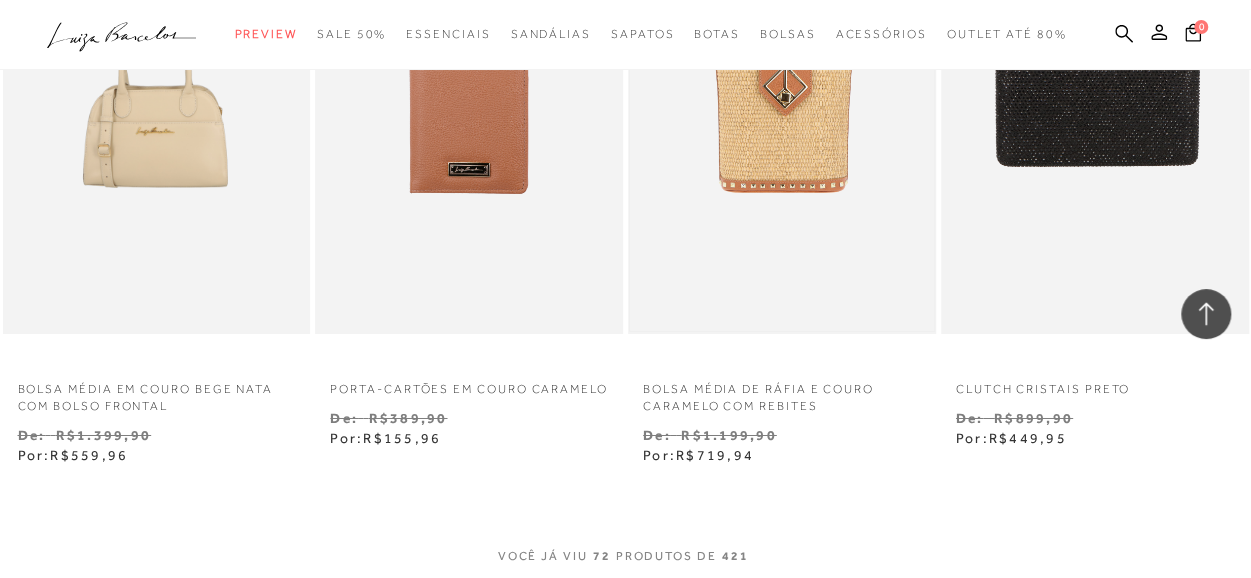 scroll, scrollTop: 11200, scrollLeft: 0, axis: vertical 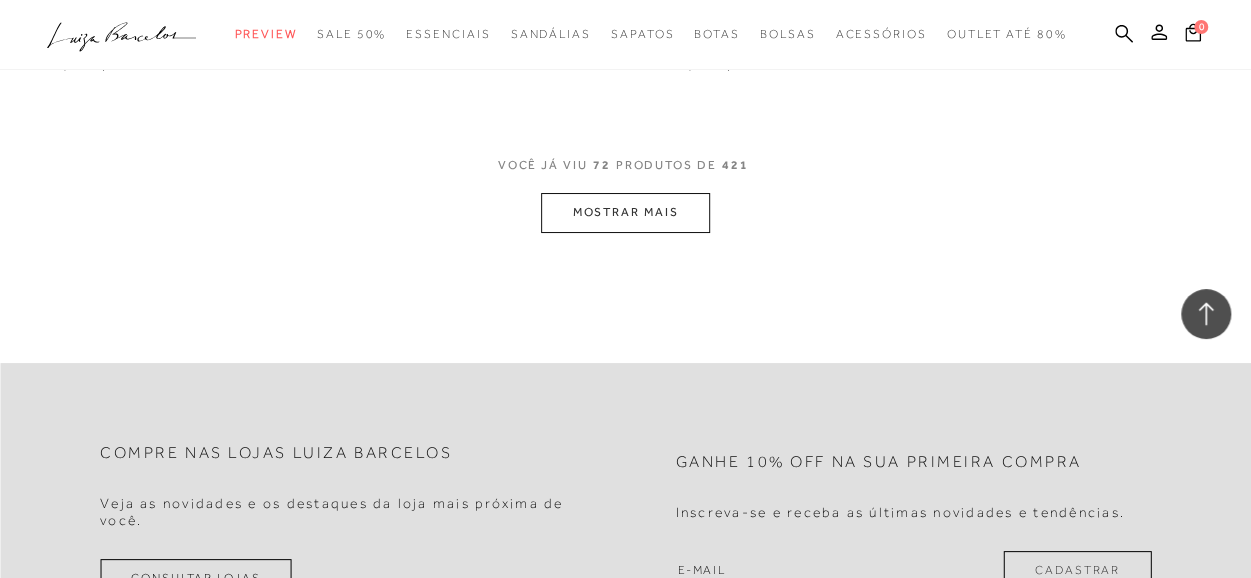 click on "MOSTRAR MAIS" at bounding box center [625, 212] 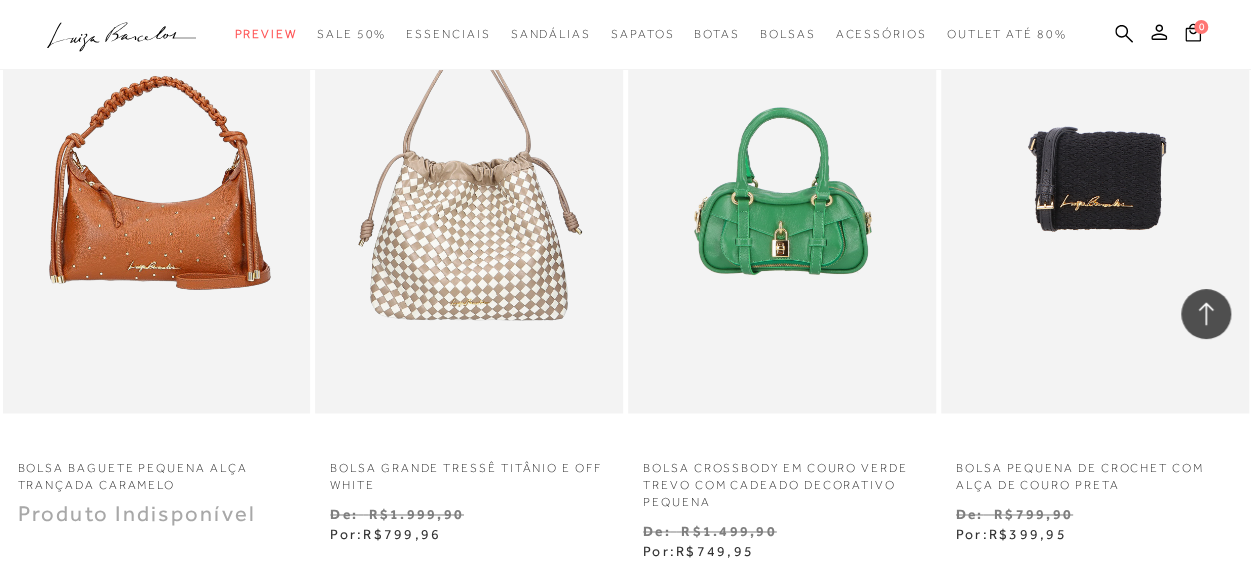 scroll, scrollTop: 12600, scrollLeft: 0, axis: vertical 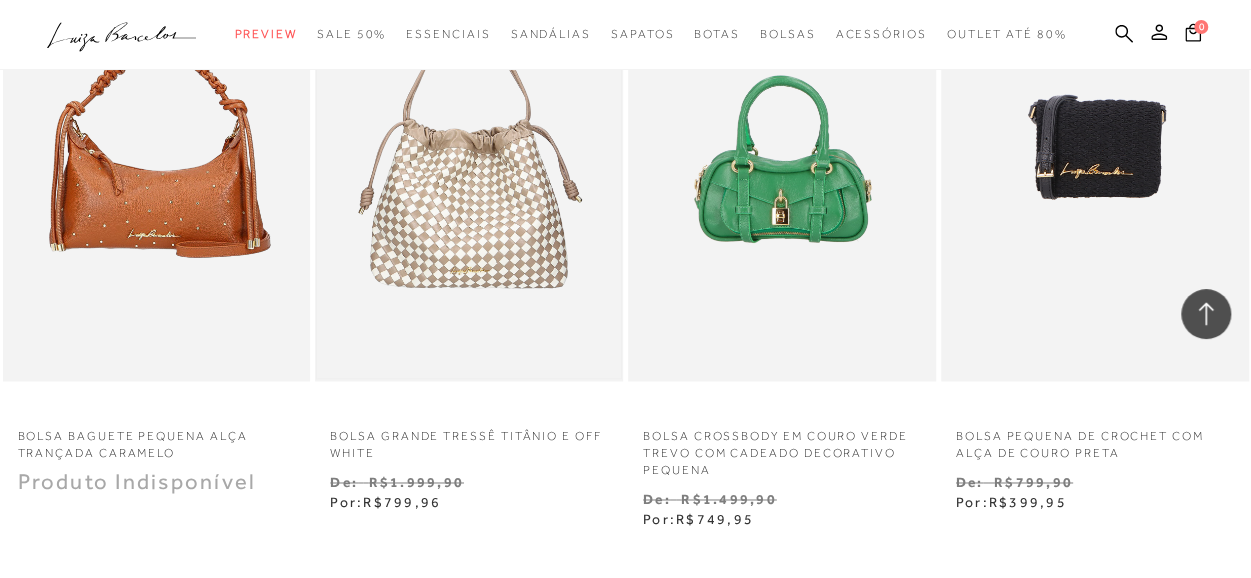 click at bounding box center (469, 151) 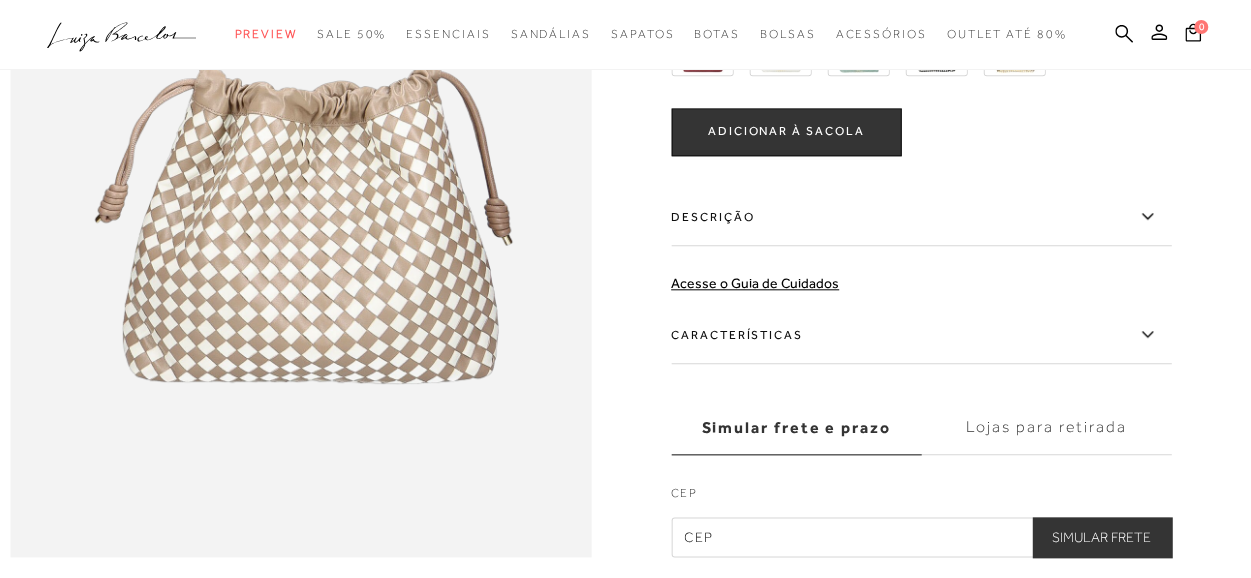 scroll, scrollTop: 1102, scrollLeft: 0, axis: vertical 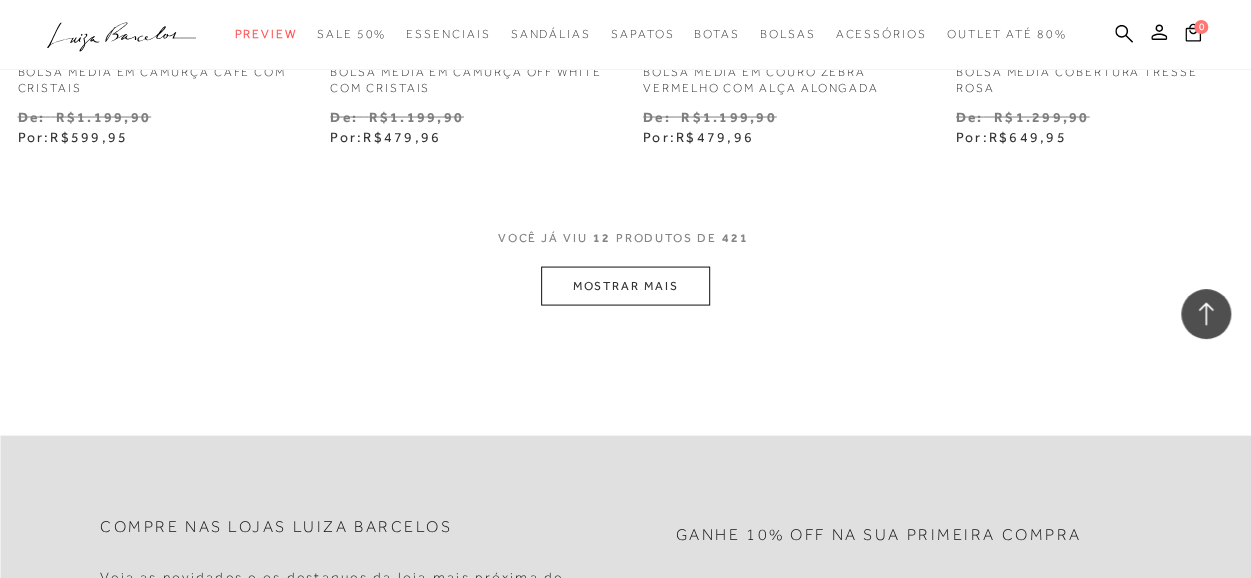 click on "MOSTRAR MAIS" at bounding box center [625, 285] 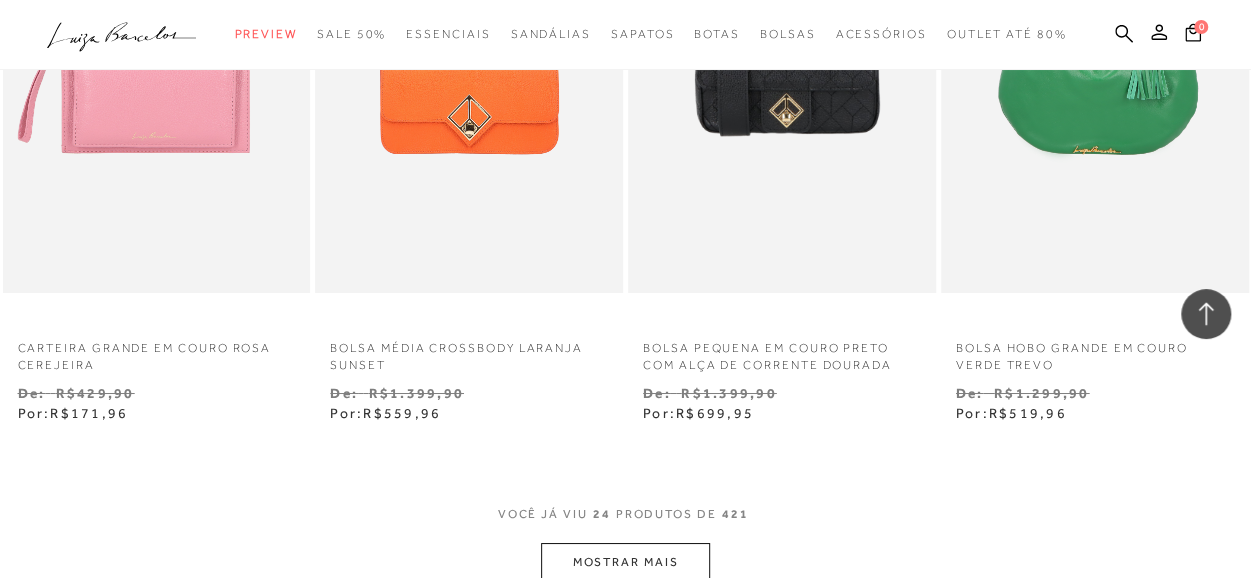 scroll, scrollTop: 3568, scrollLeft: 0, axis: vertical 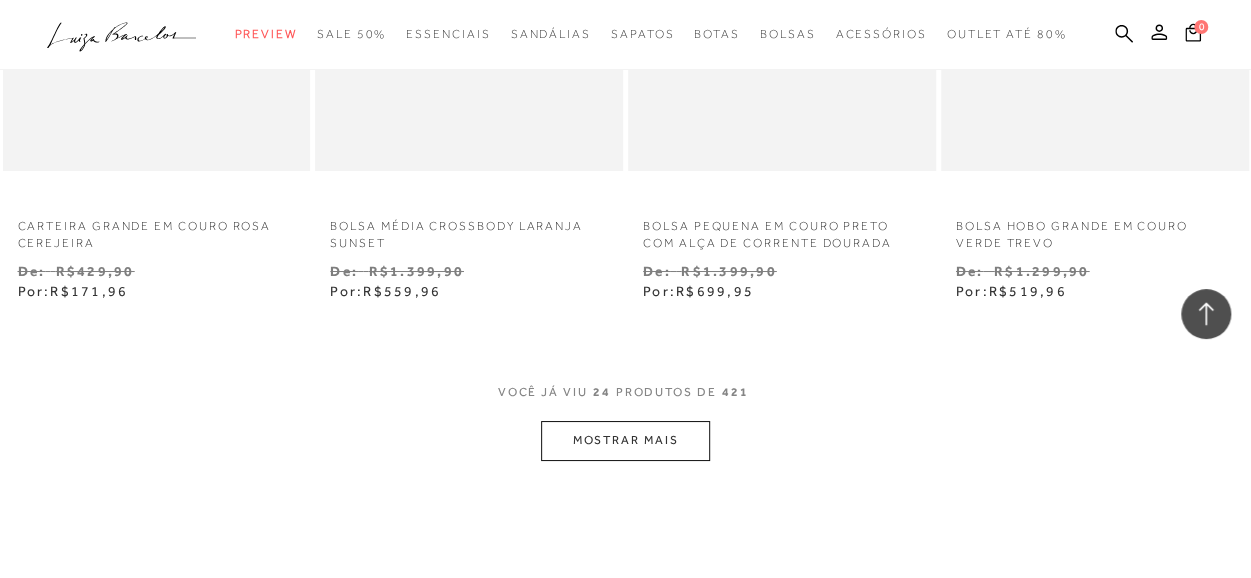 click on "MOSTRAR MAIS" at bounding box center (625, 440) 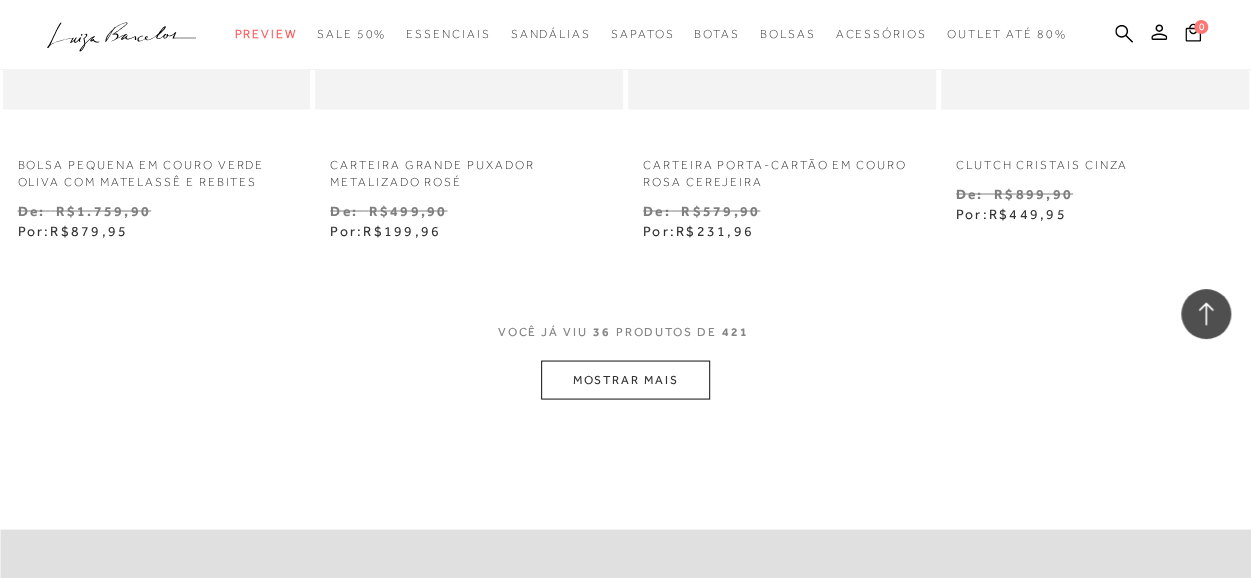 scroll, scrollTop: 5668, scrollLeft: 0, axis: vertical 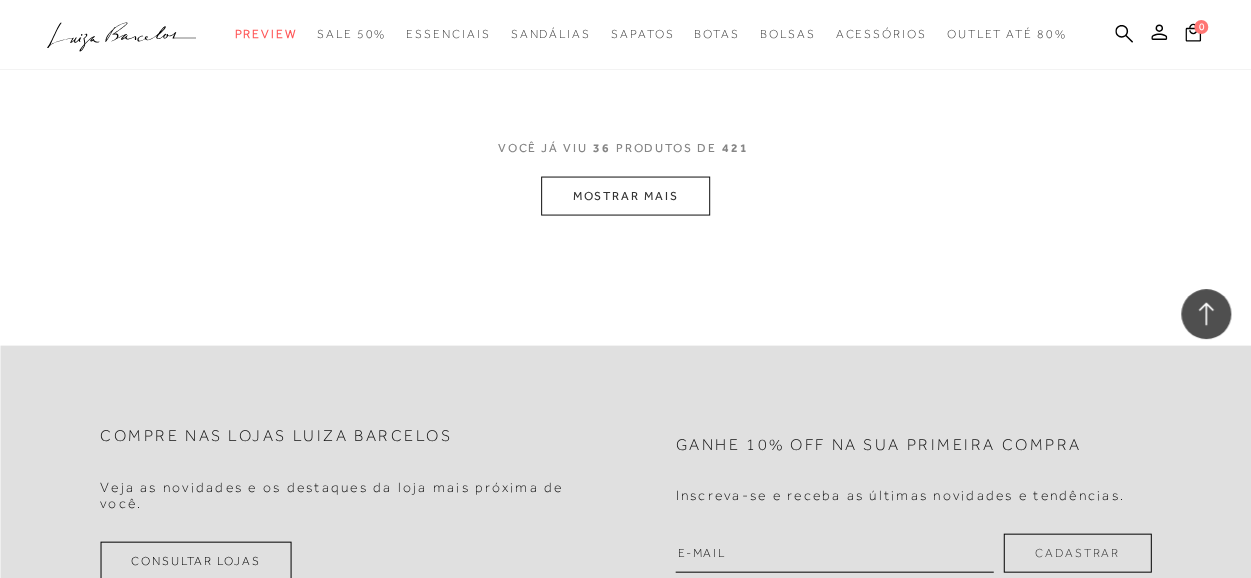 click on "MOSTRAR MAIS" at bounding box center [625, 196] 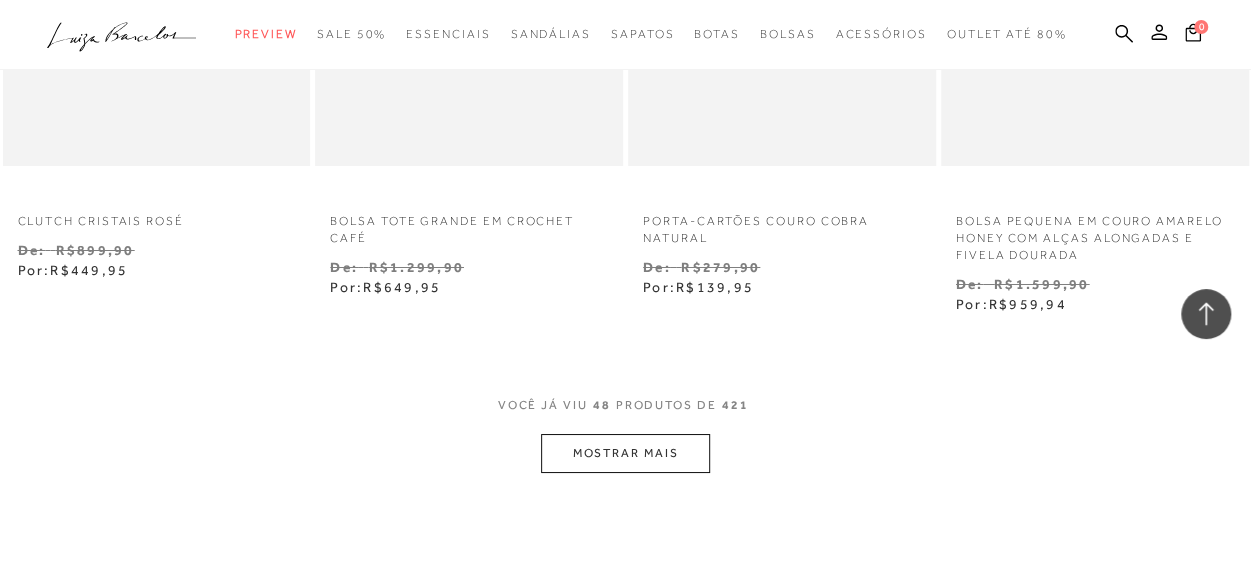 scroll, scrollTop: 7268, scrollLeft: 0, axis: vertical 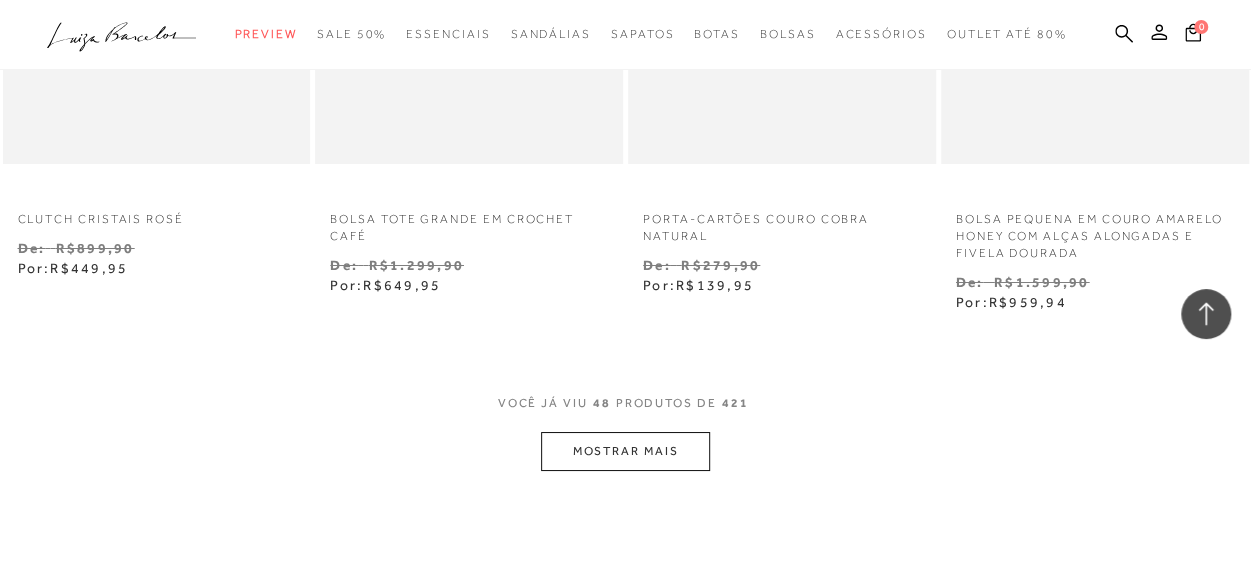 click on "MOSTRAR MAIS" at bounding box center (625, 451) 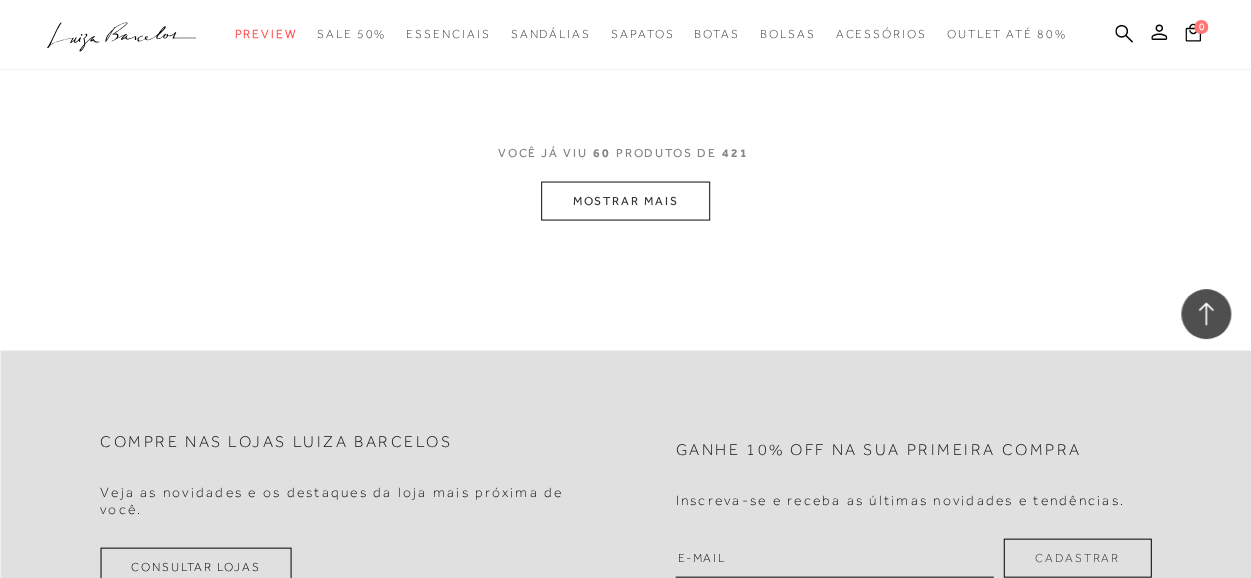 scroll, scrollTop: 9468, scrollLeft: 0, axis: vertical 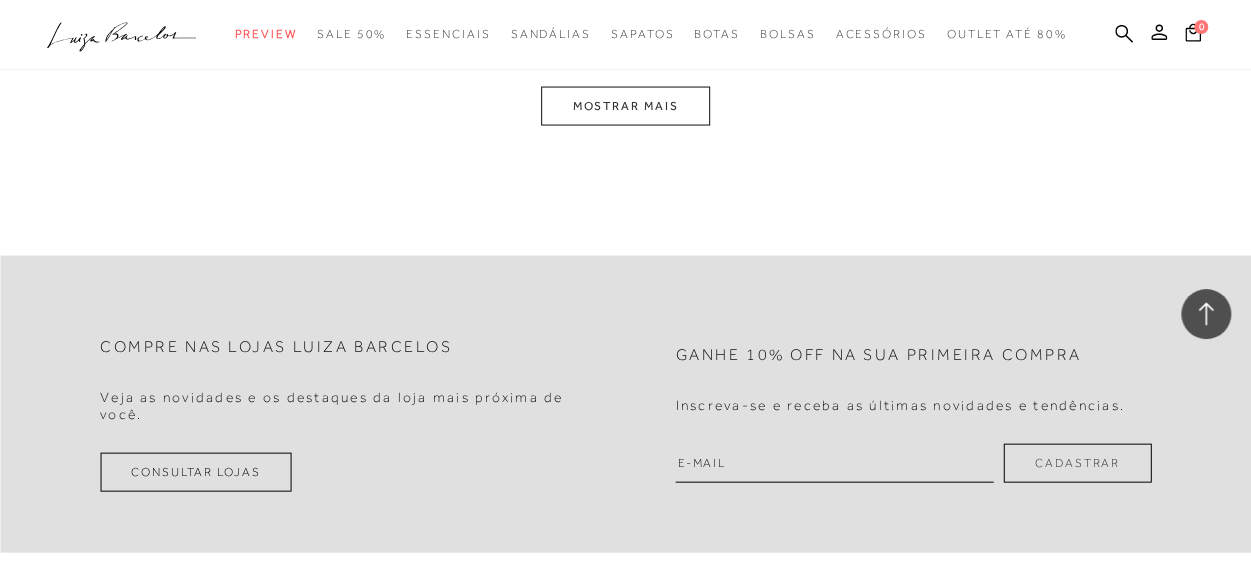 click on "MOSTRAR MAIS" at bounding box center [625, 106] 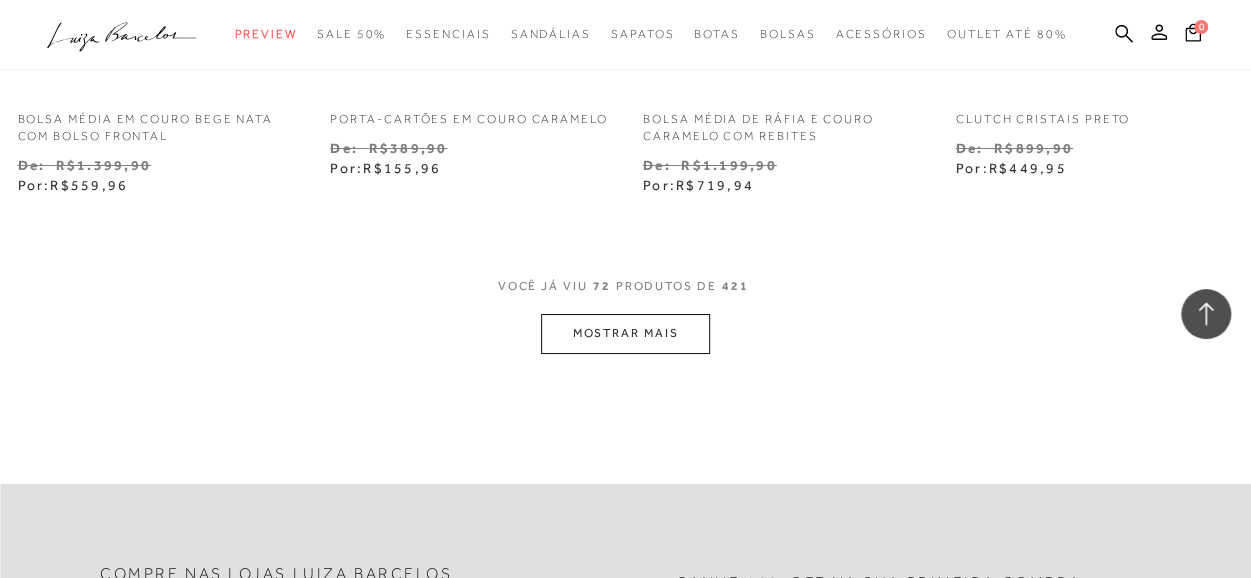scroll, scrollTop: 11306, scrollLeft: 0, axis: vertical 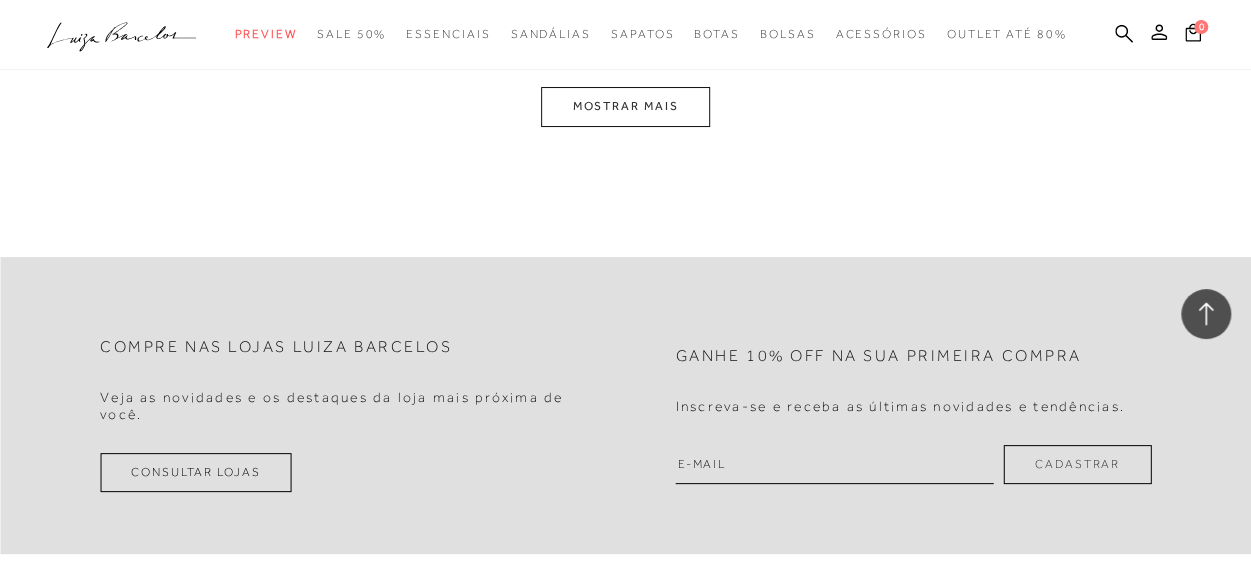 click on "MOSTRAR MAIS" at bounding box center [625, 106] 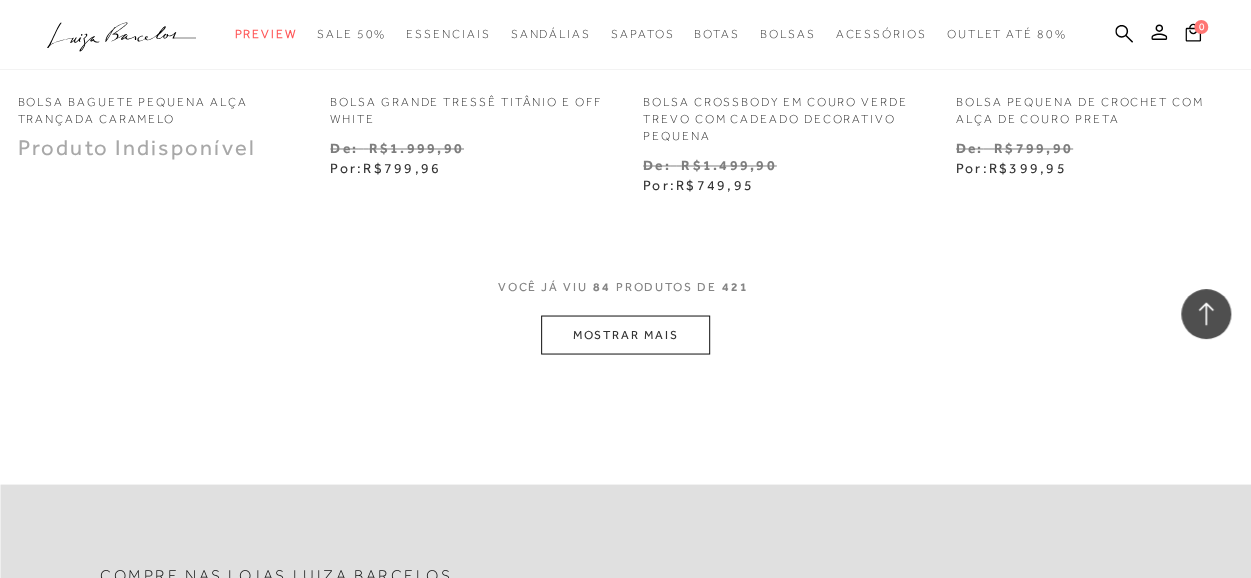 scroll, scrollTop: 13161, scrollLeft: 0, axis: vertical 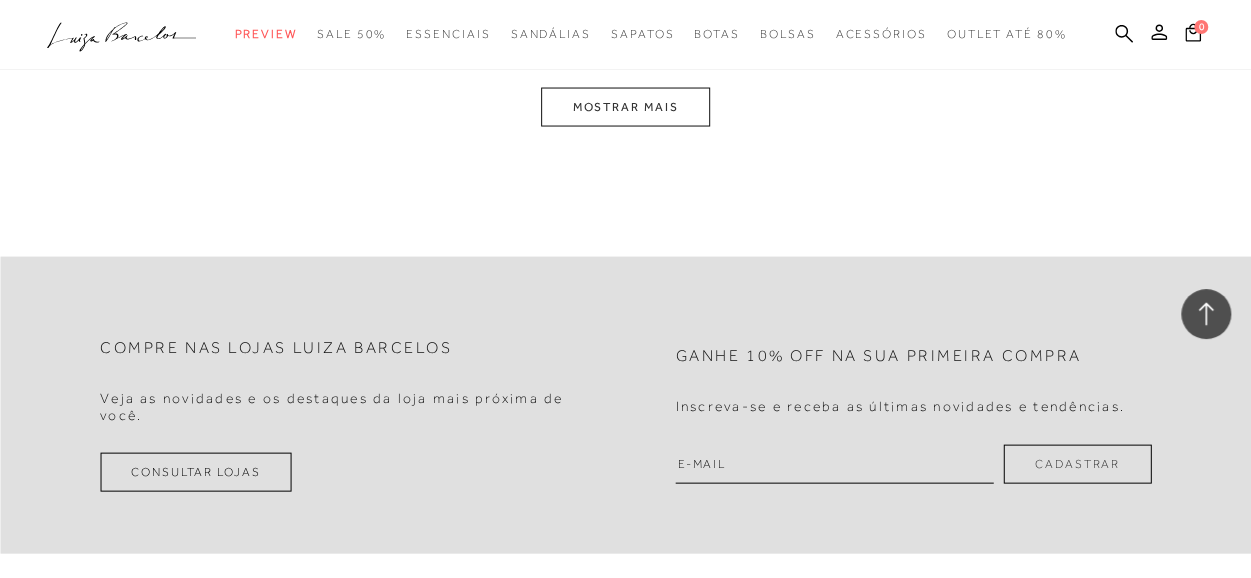 click on "MOSTRAR MAIS" at bounding box center [625, 107] 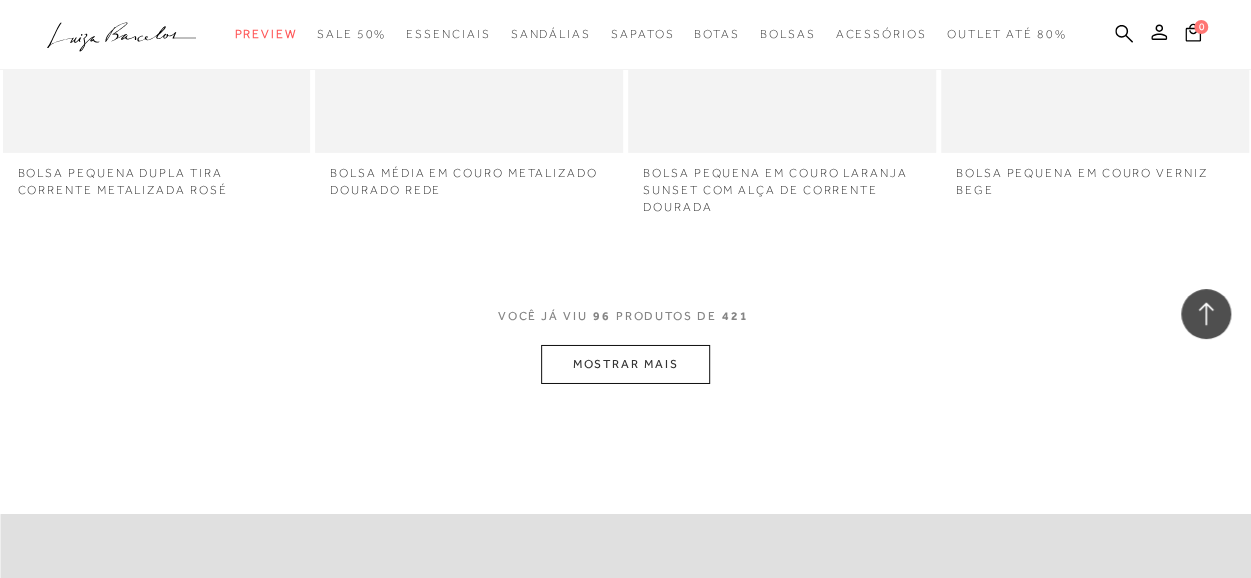 scroll, scrollTop: 14489, scrollLeft: 0, axis: vertical 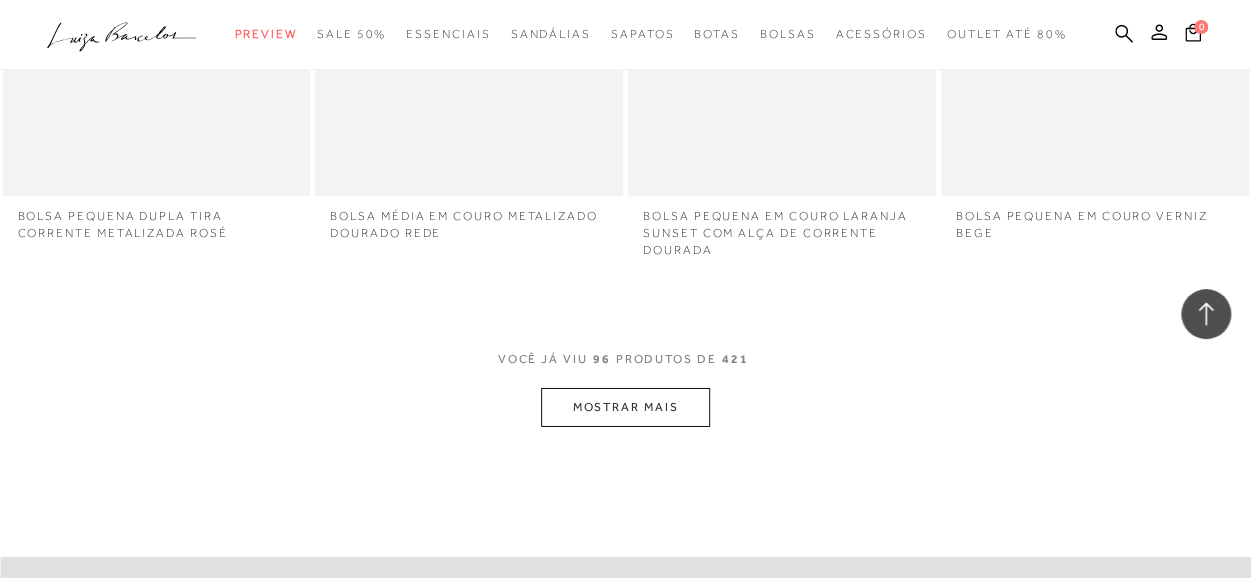 click on "MOSTRAR MAIS" at bounding box center (625, 407) 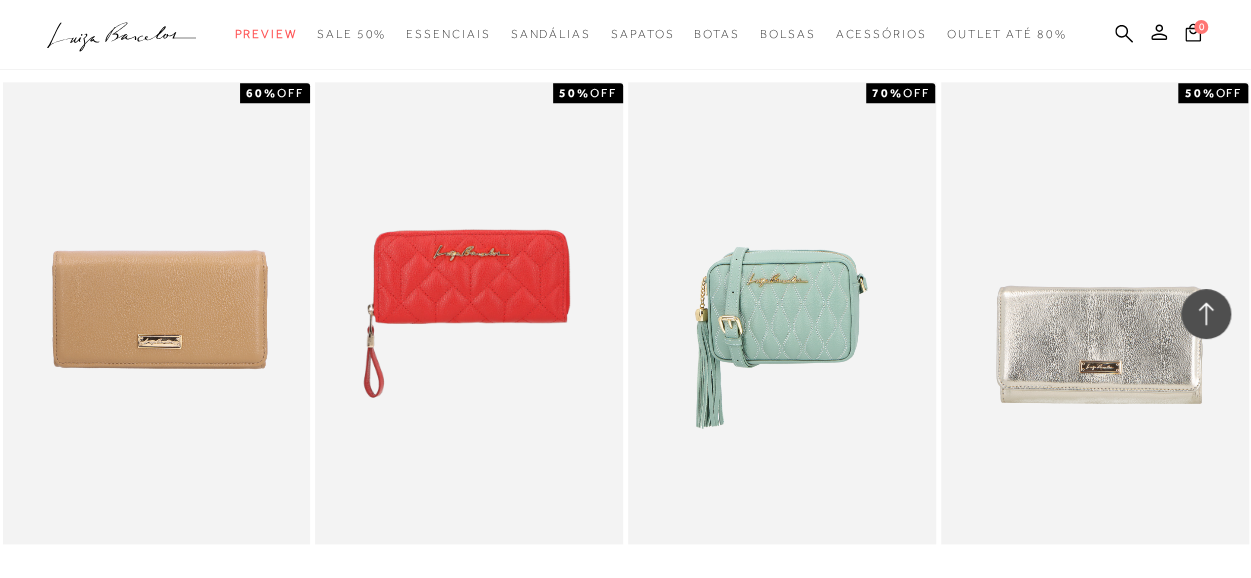scroll, scrollTop: 16440, scrollLeft: 0, axis: vertical 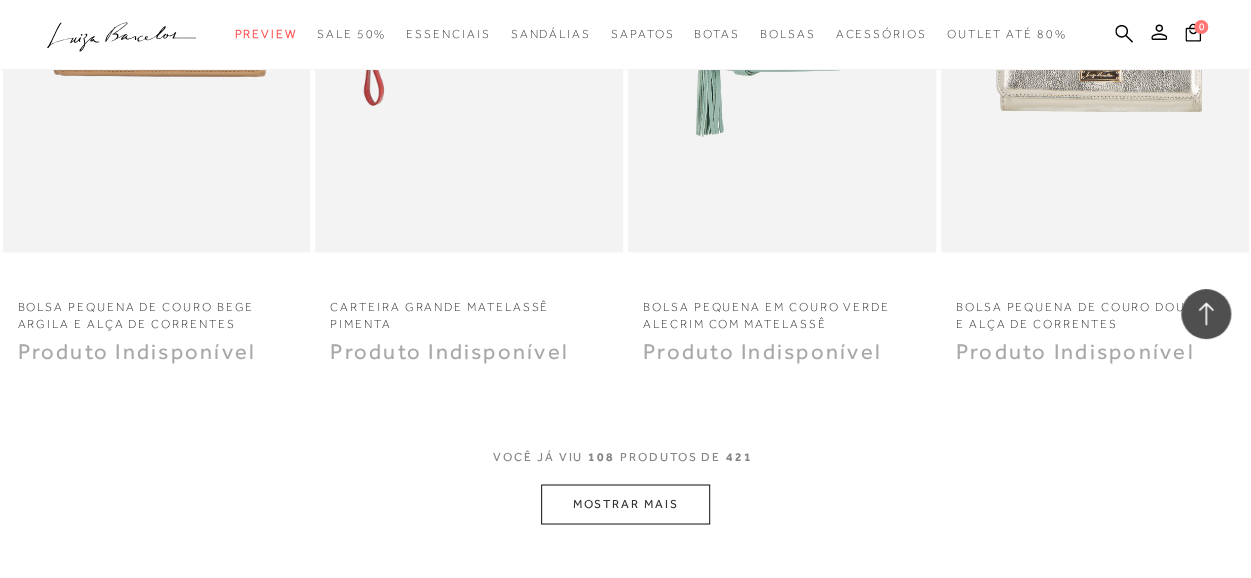 click on "MOSTRAR MAIS" at bounding box center [625, 503] 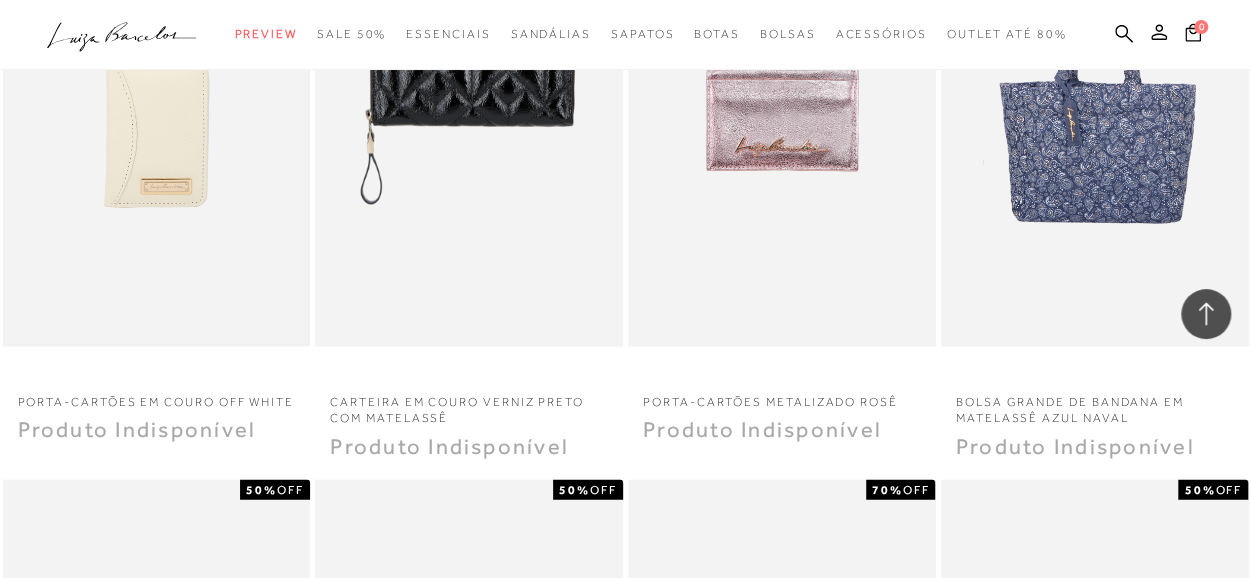 scroll, scrollTop: 17640, scrollLeft: 0, axis: vertical 